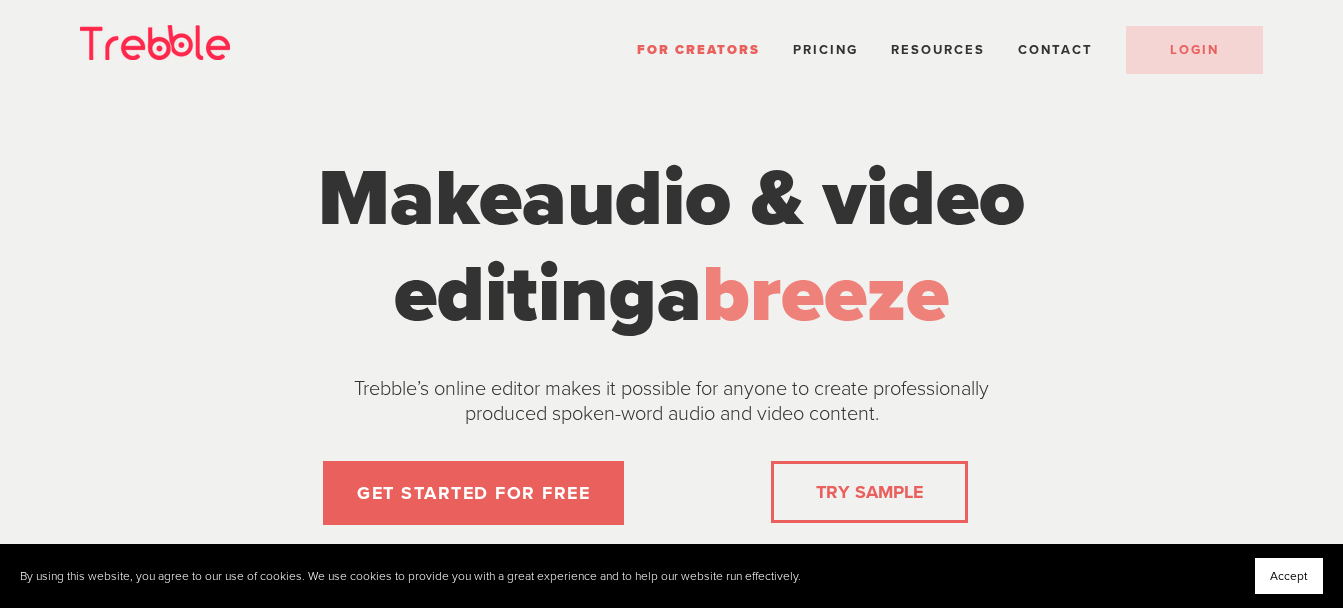 scroll, scrollTop: 0, scrollLeft: 0, axis: both 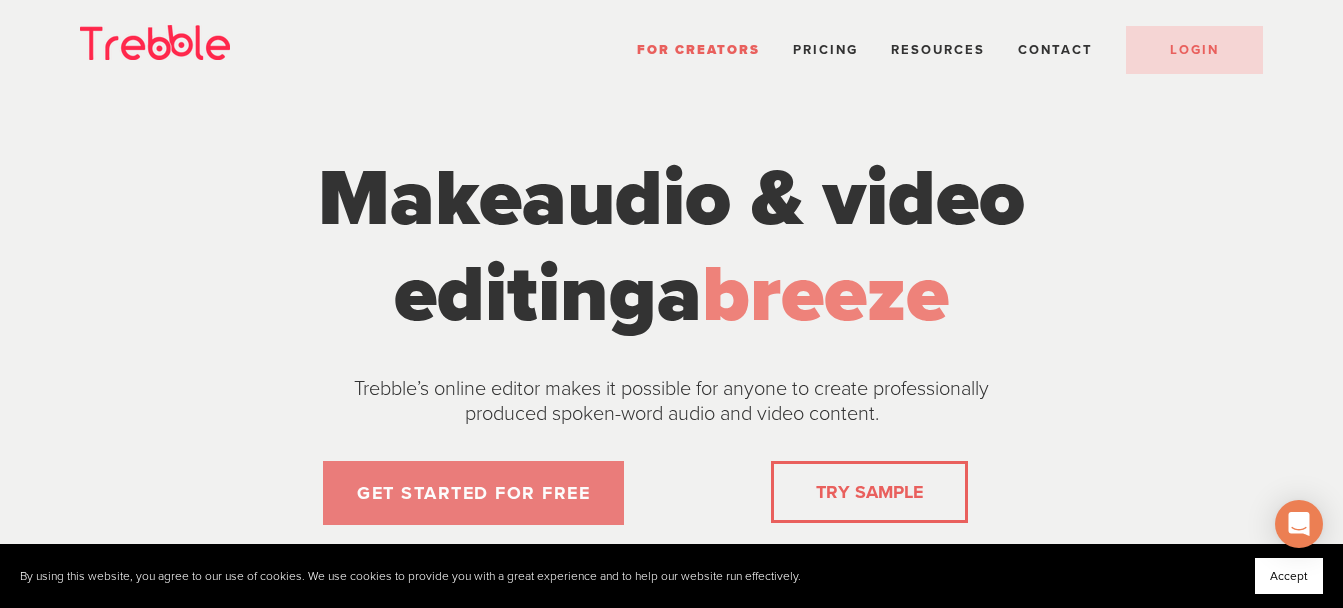 click on "GET STARTED FOR FREE" at bounding box center [473, 493] 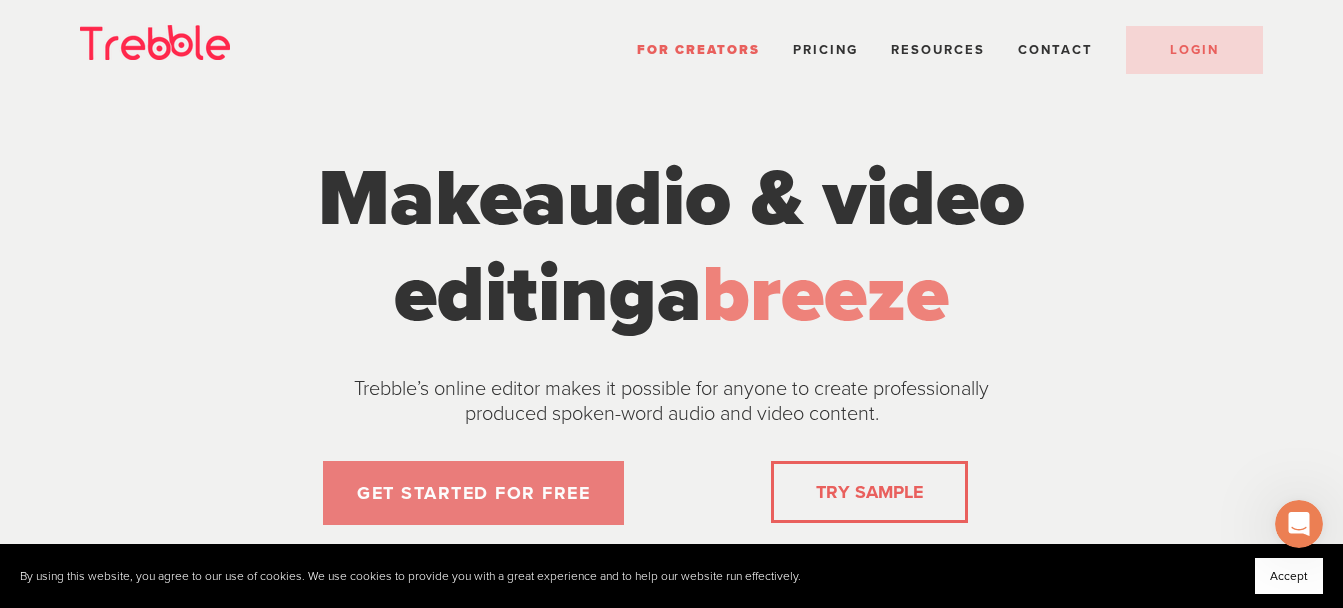 scroll, scrollTop: 0, scrollLeft: 0, axis: both 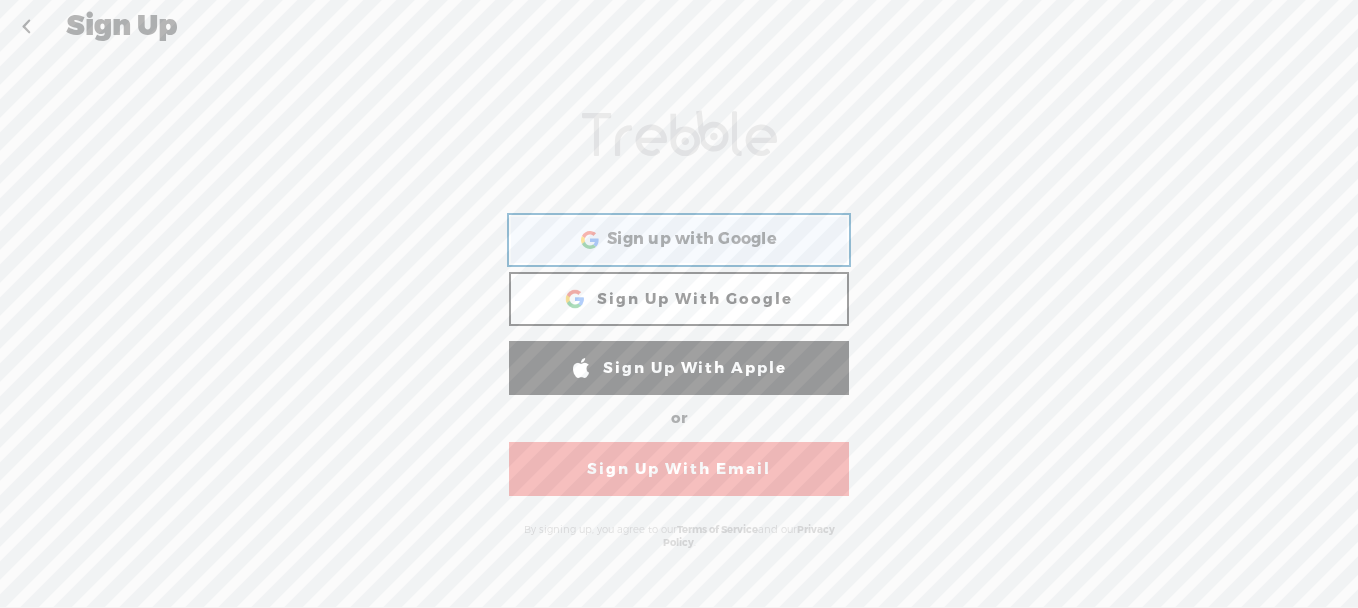 click on "Sign up with Google" at bounding box center [692, 239] 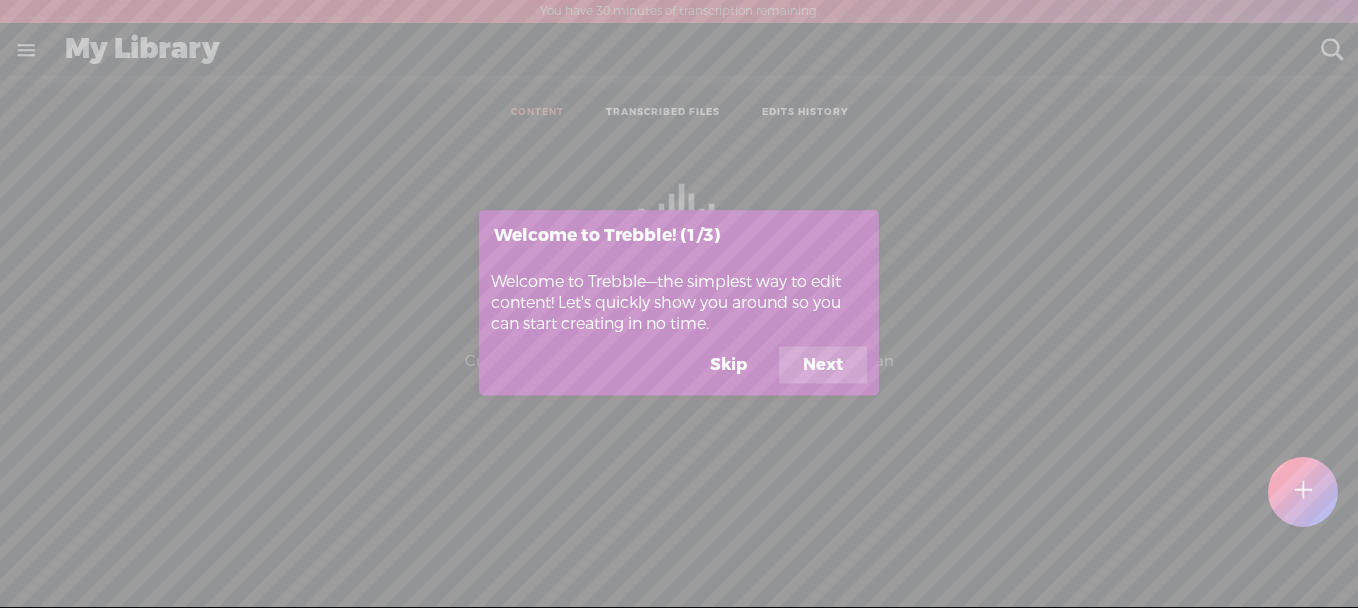 click on "Skip" at bounding box center [728, 365] 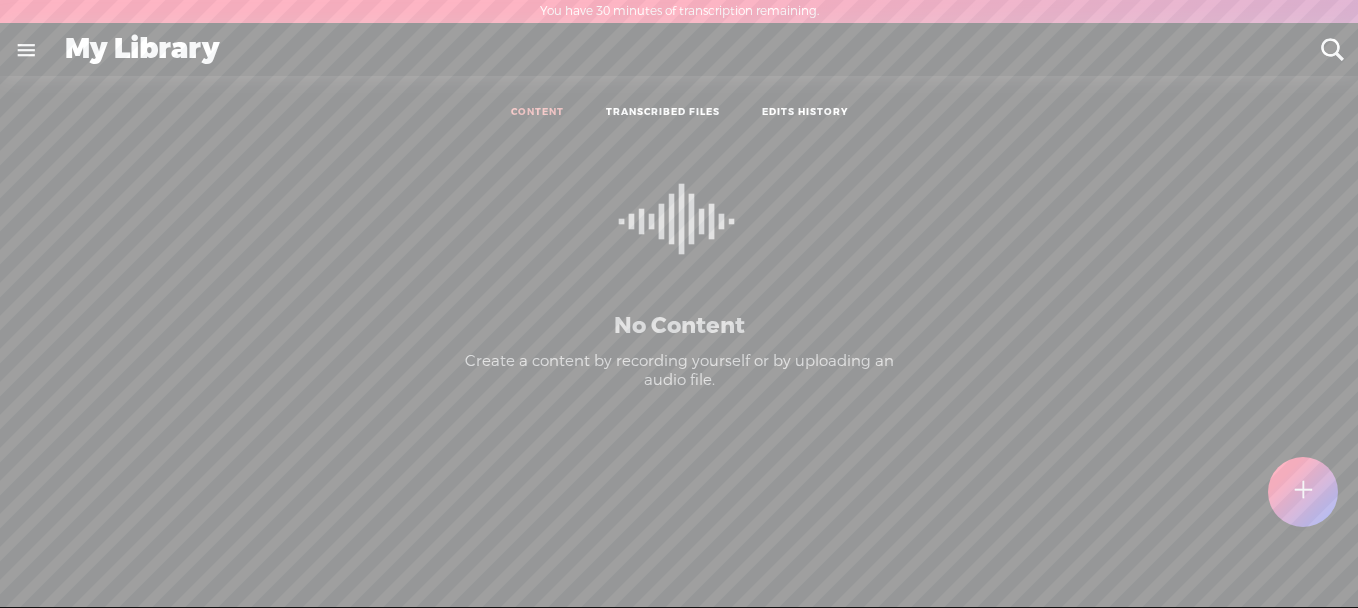 click at bounding box center [26, 50] 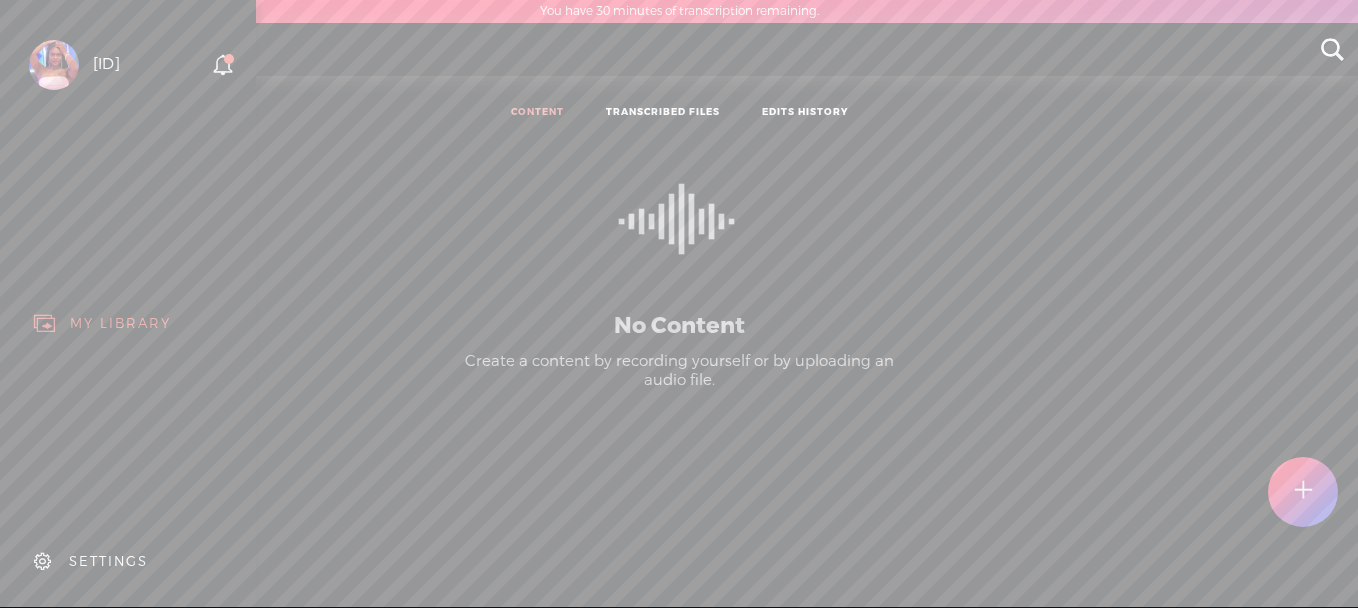 click on "You have 30 minutes of transcription remaining.
Upgrade to increase your limit
Hold on tight  . . .
[HASH]
HOME
MY CONTENT
MY CHANNEL
MY LIBRARY
MY JOURNEYS
MY SUBSCRIPTIONS
BROWSE
SEARCH
REFER A FRIEND & EARN
HELP & FEEDBACK
ON AIR
Install Chrome Extension
Install App
Setup My Own Channel
Create My First Journey
UPGRADE TO TREBBLE PLUS
SETTINGS
My Library
Create Content
CONTENT
TRANSCRIBED FILES
EDITS HISTORY
All All Drafts On-air Scheduled
All Drafts" at bounding box center [679, 303] 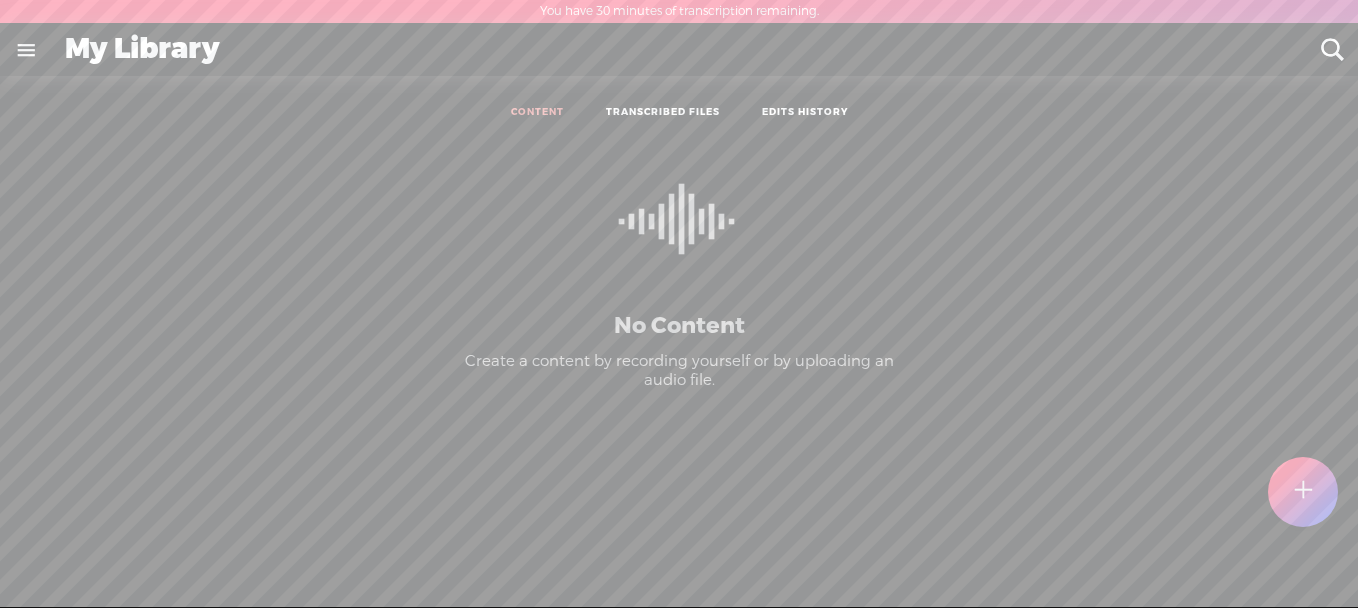 click at bounding box center (1302, 491) 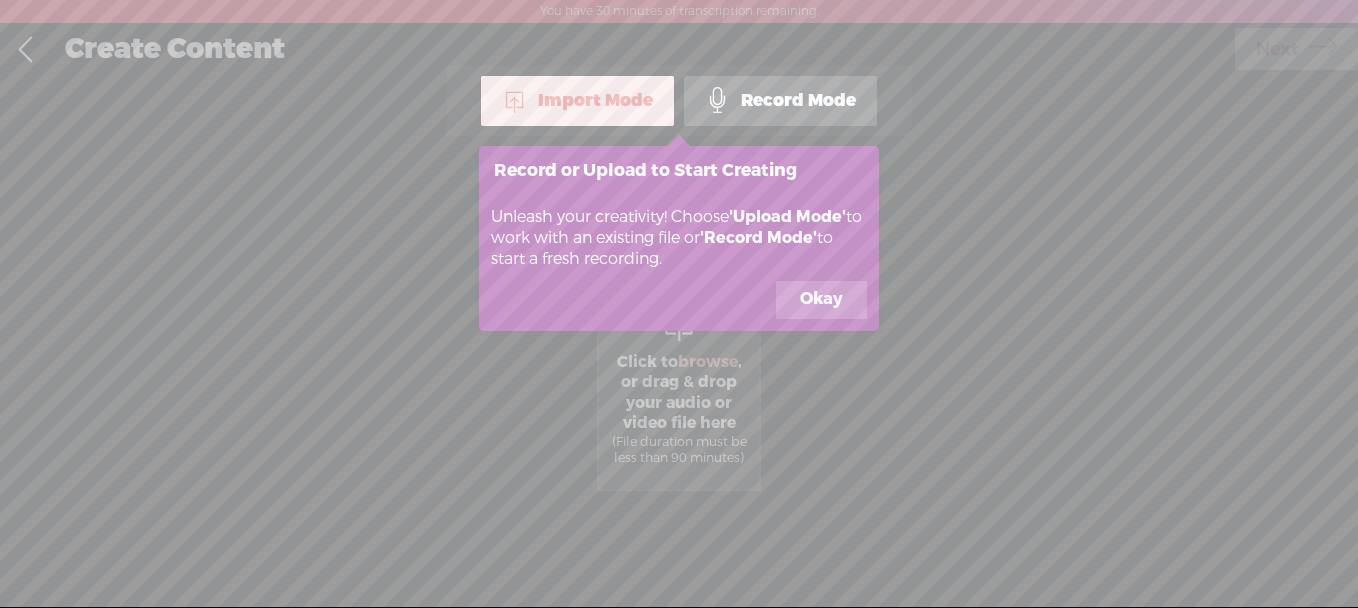 click on "Record Mode" at bounding box center [780, 101] 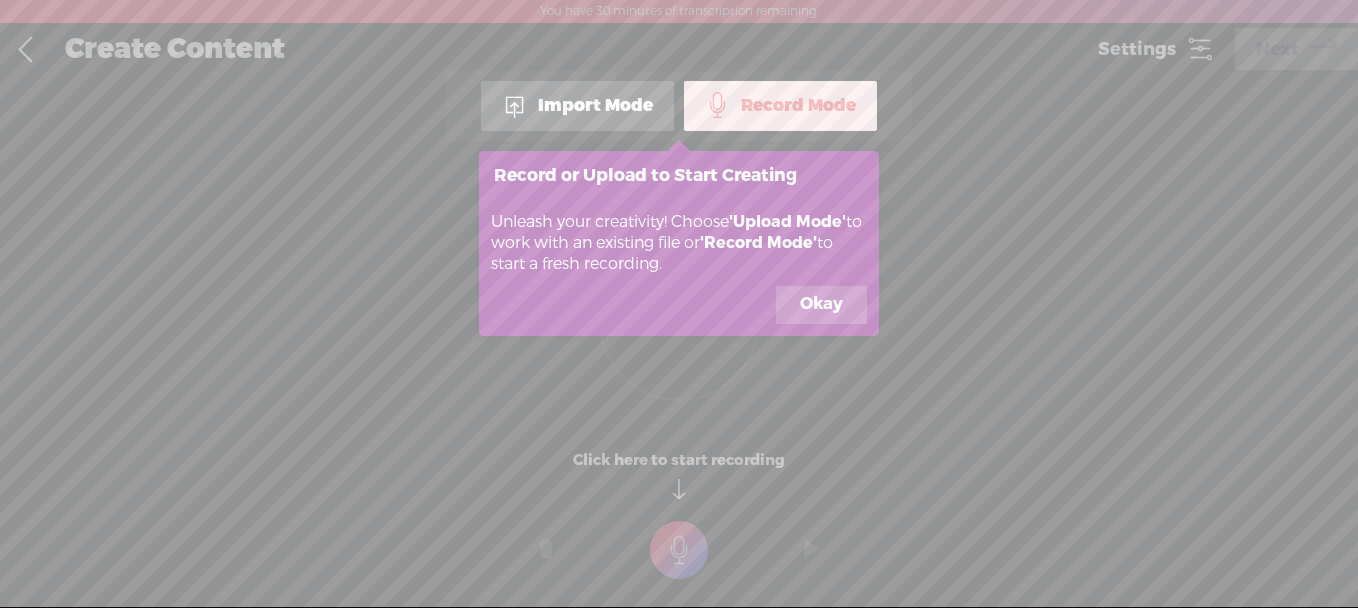 click on "Okay" at bounding box center [821, 305] 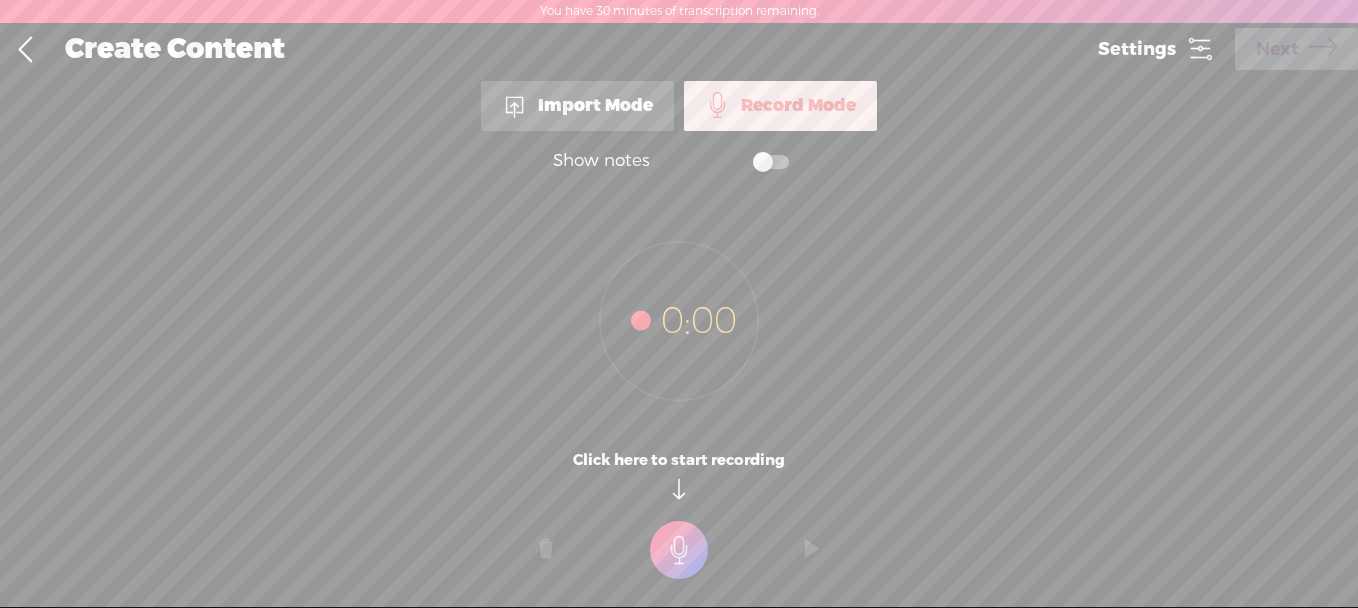 click at bounding box center (679, 550) 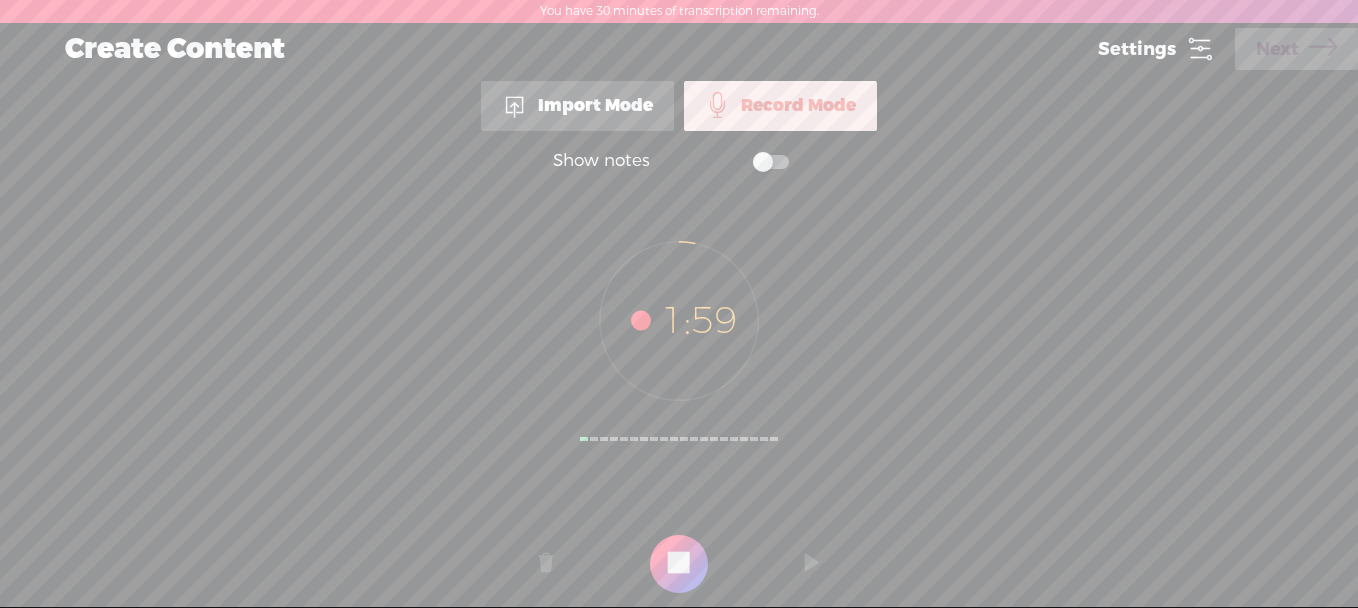 click at bounding box center (679, 564) 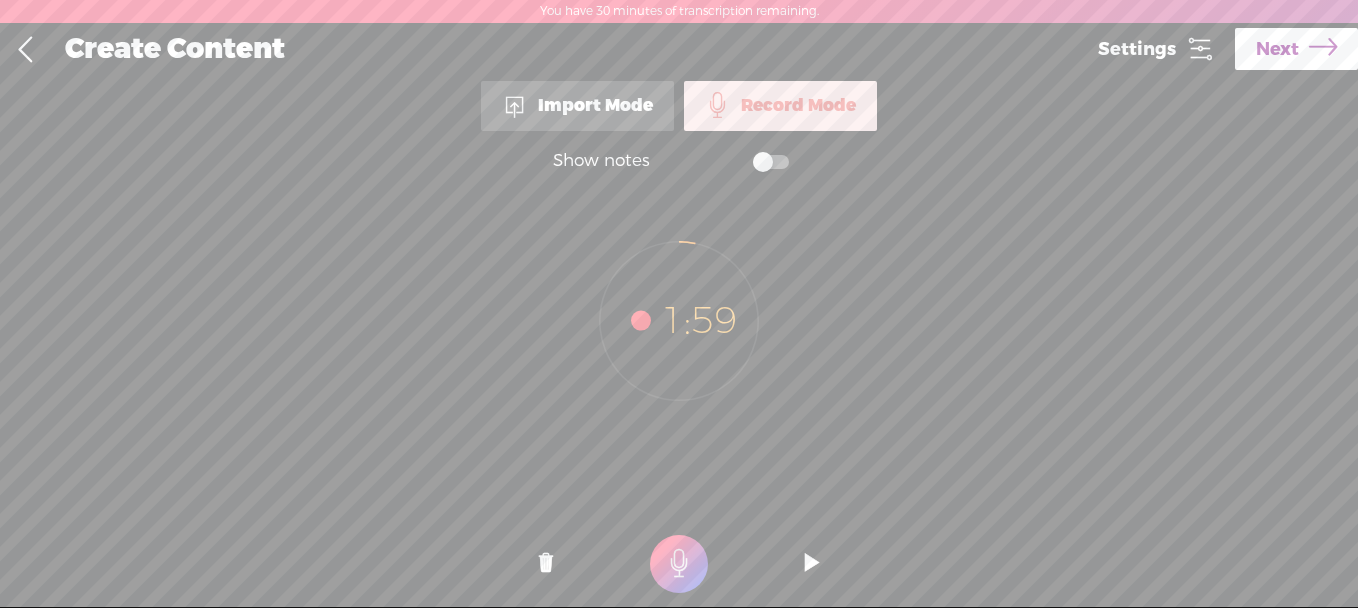 click at bounding box center (812, 564) 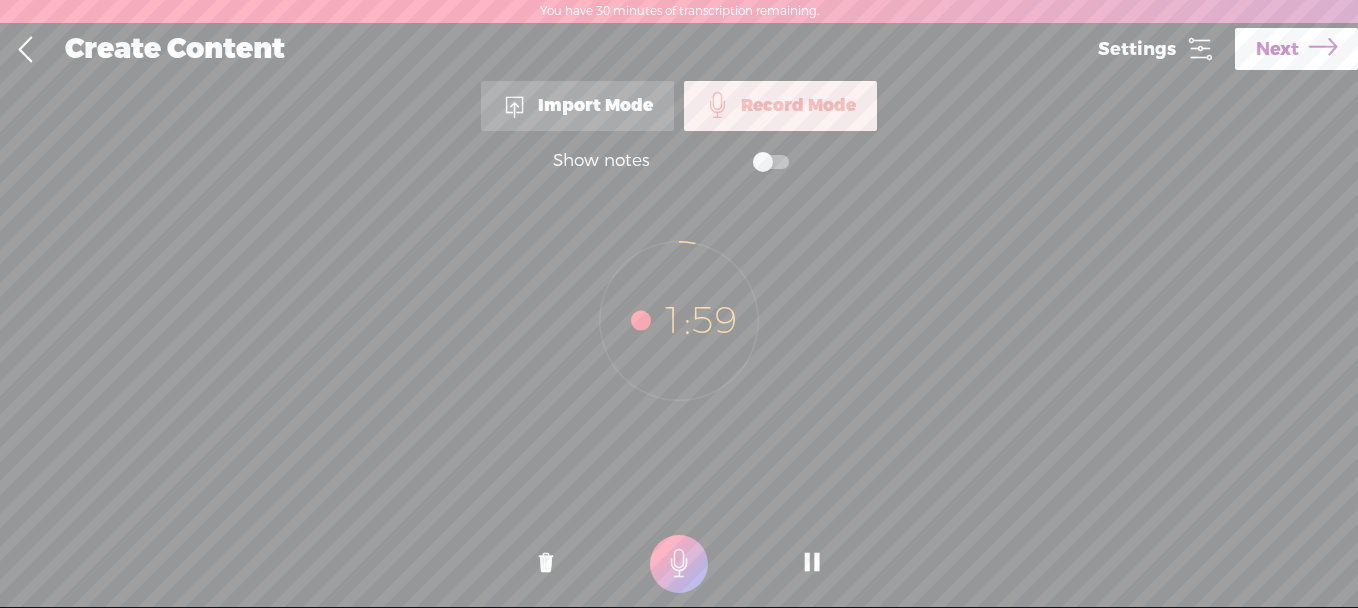 click on "1:59" at bounding box center (679, 308) 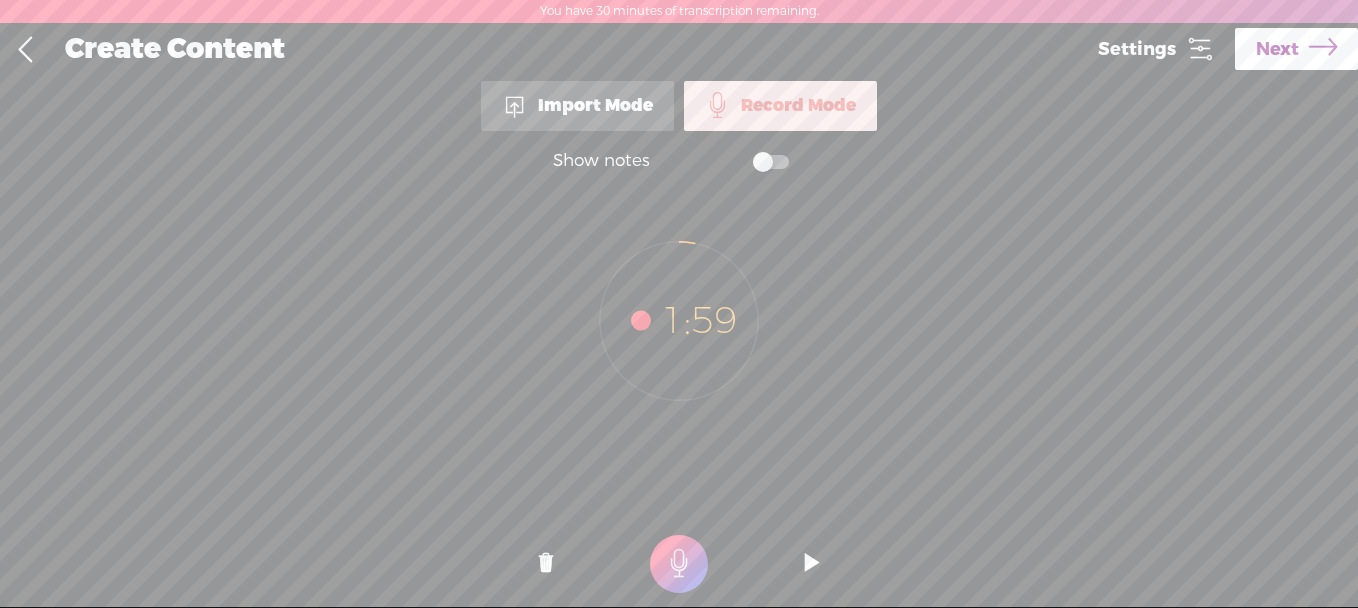 click at bounding box center [546, 564] 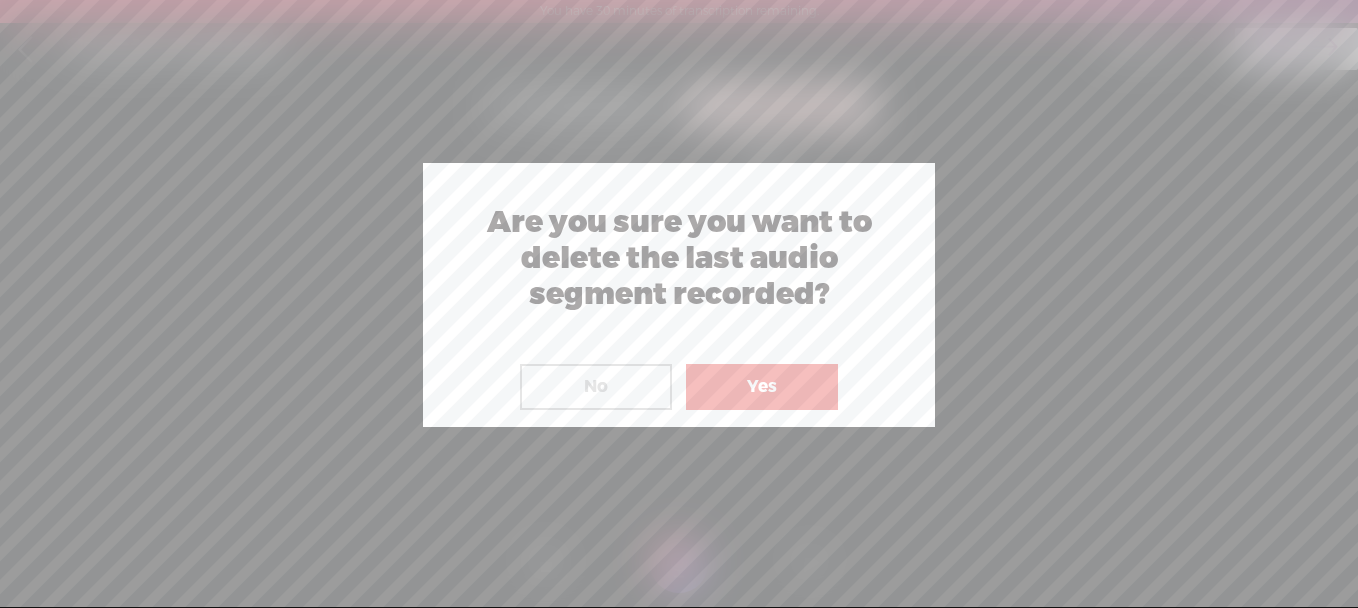 click on "Yes" at bounding box center [762, 387] 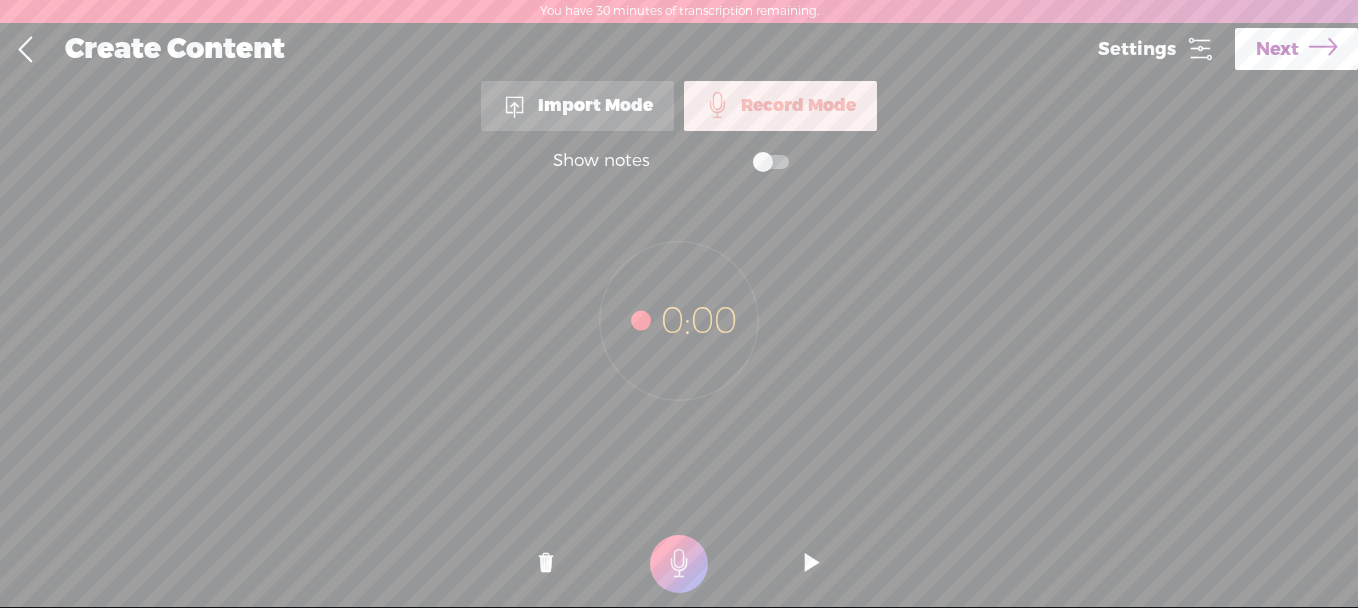 click at bounding box center [1200, 49] 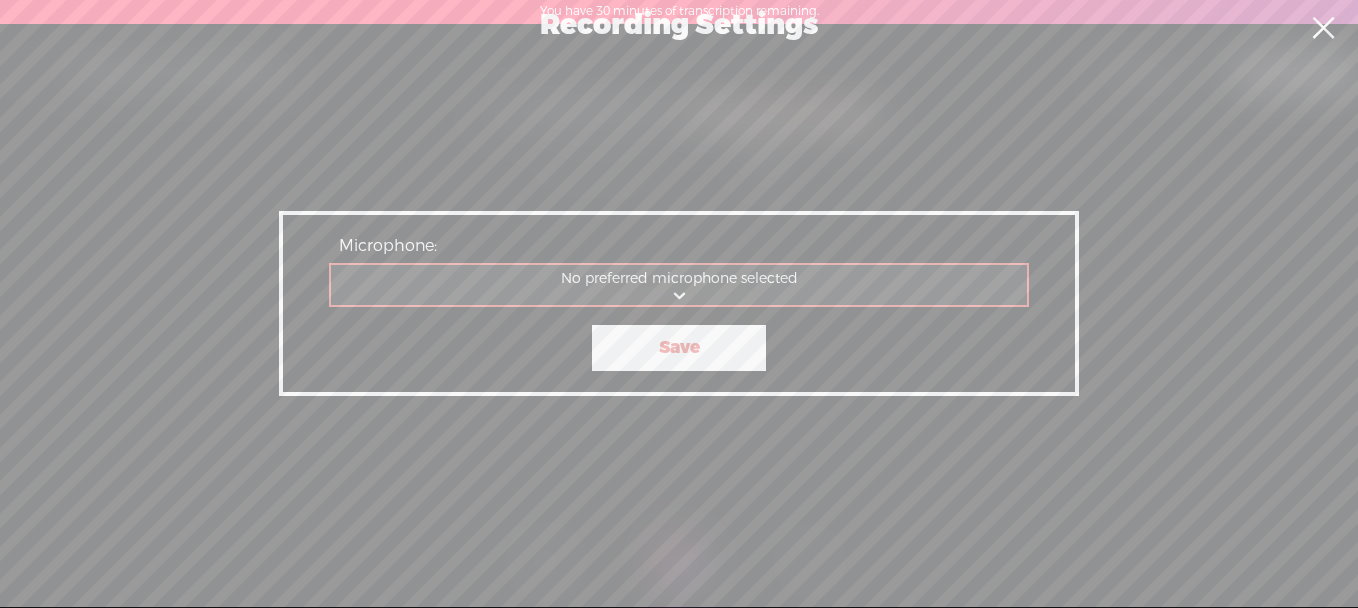 click on "Communications - Microphone Microphone Microphone Array Audio) No preferred microphone selected" at bounding box center (680, 285) 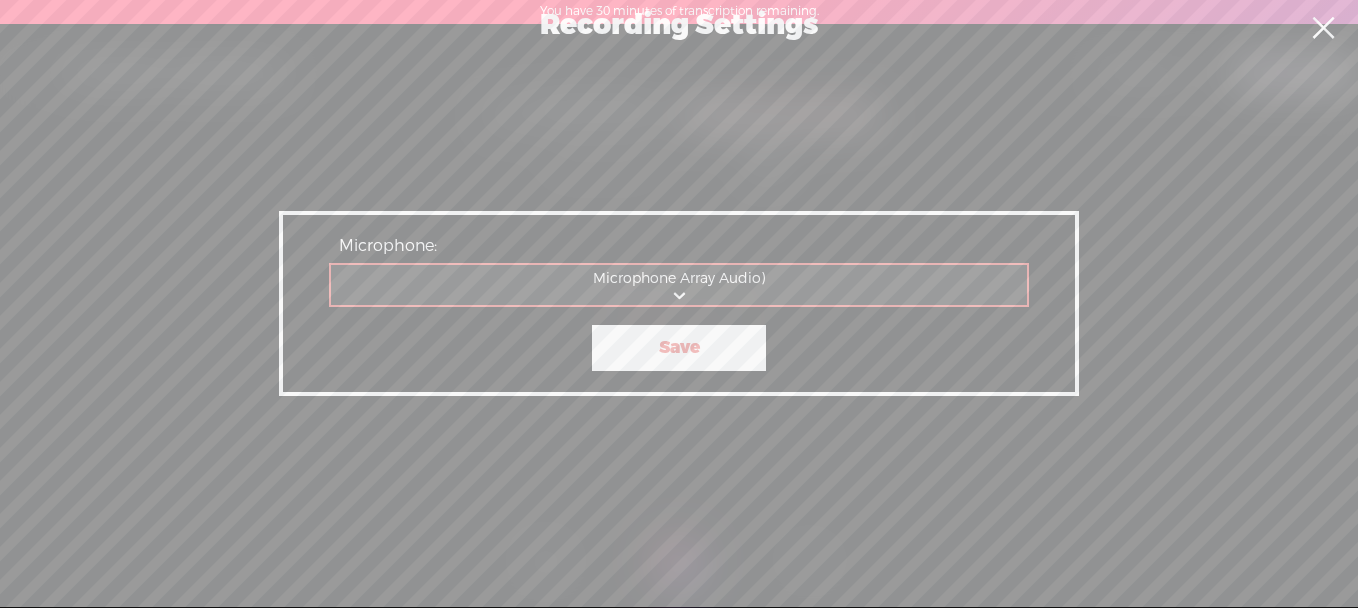 click on "Microphone:
Microphone:
Microphone Array Audio)
Communications - Microphone Microphone Microphone Array Audio) No preferred microphone selected
Save" at bounding box center [679, 303] 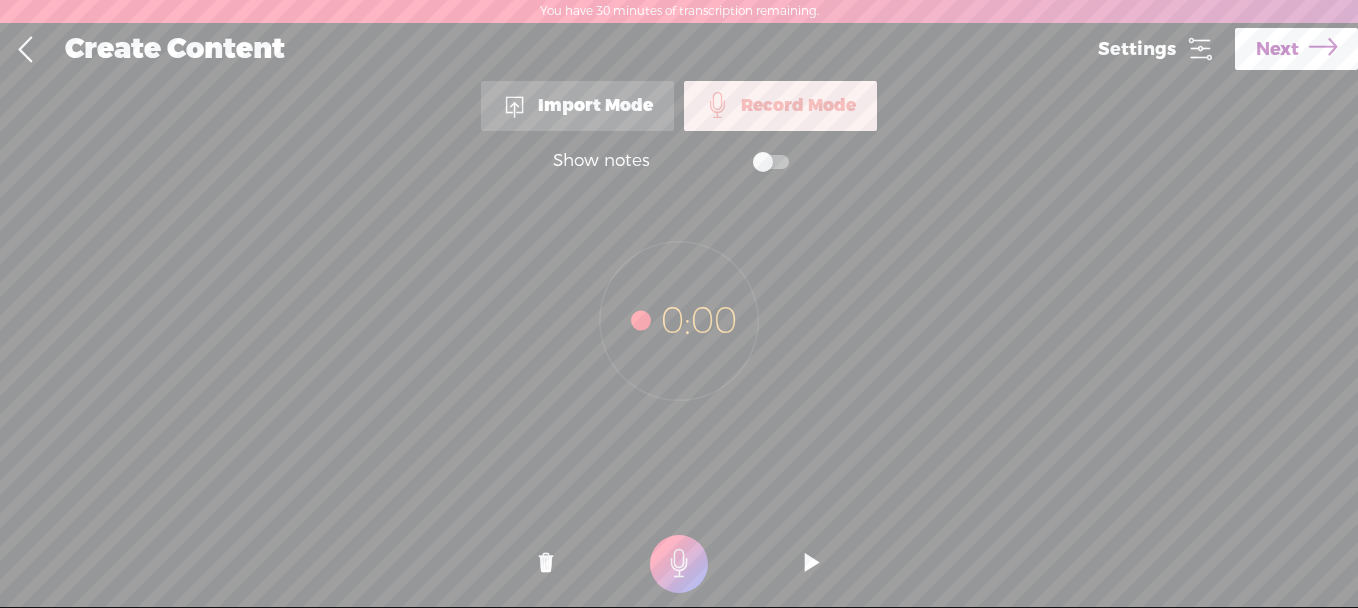 click on "Settings" at bounding box center (1137, 49) 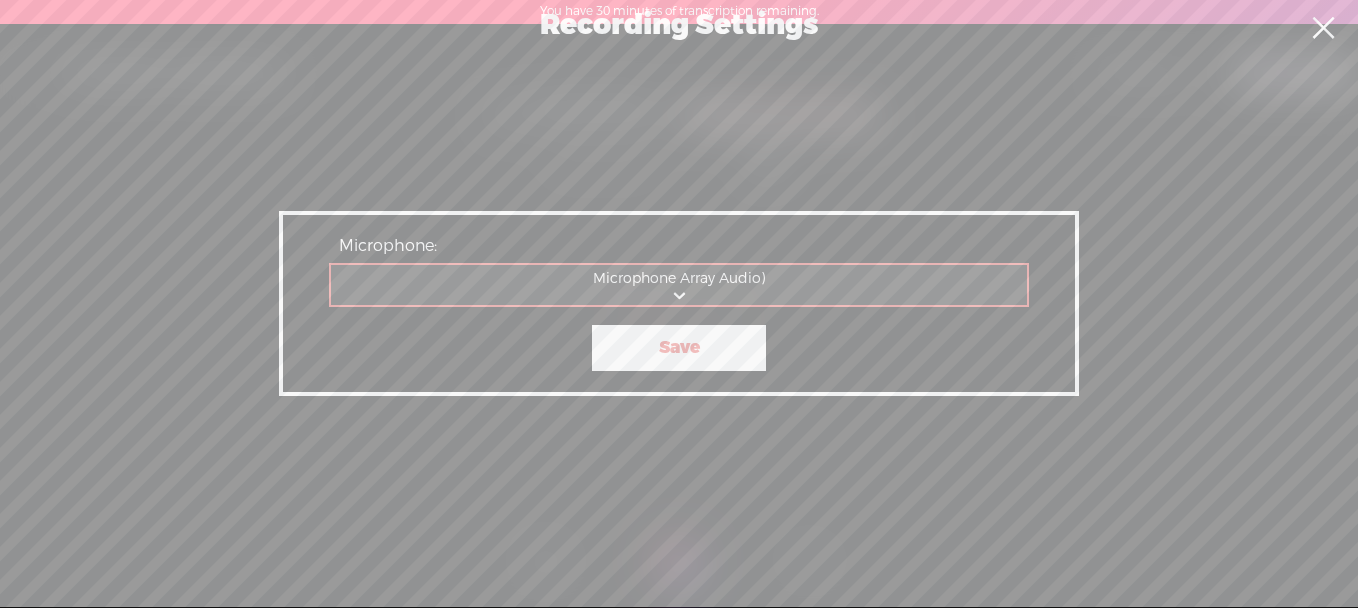 click on "Communications - Microphone Array Audio) Microphone Array Audio)" at bounding box center (680, 285) 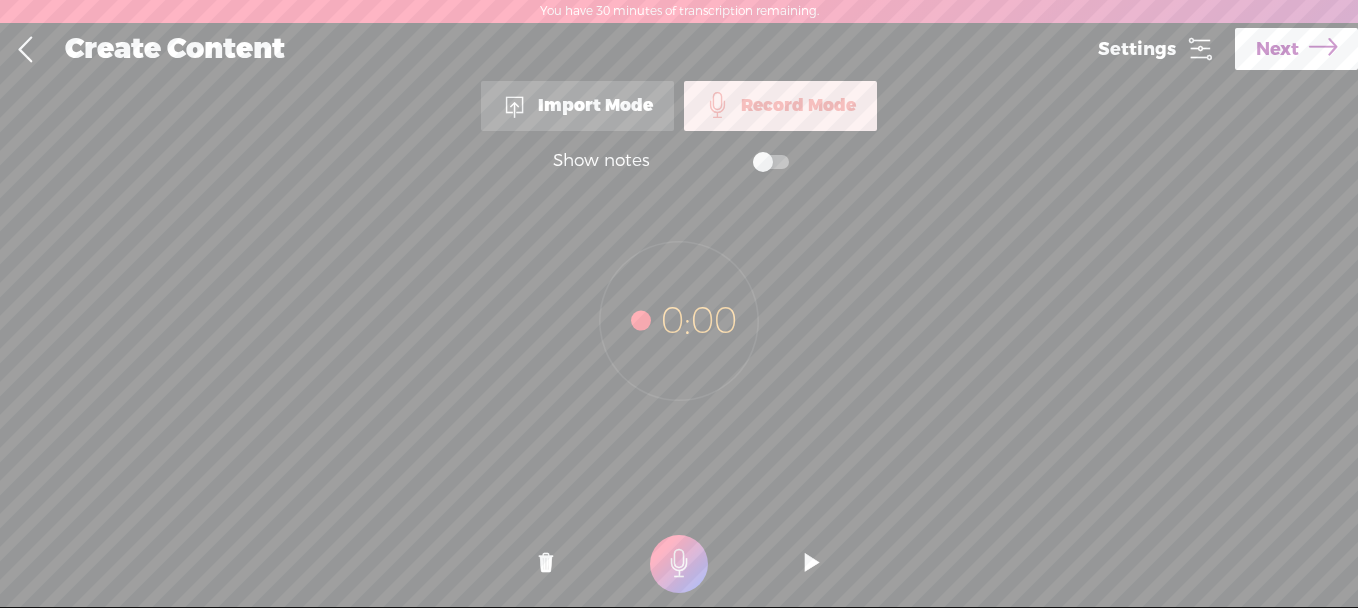click on "Settings" at bounding box center [1156, 49] 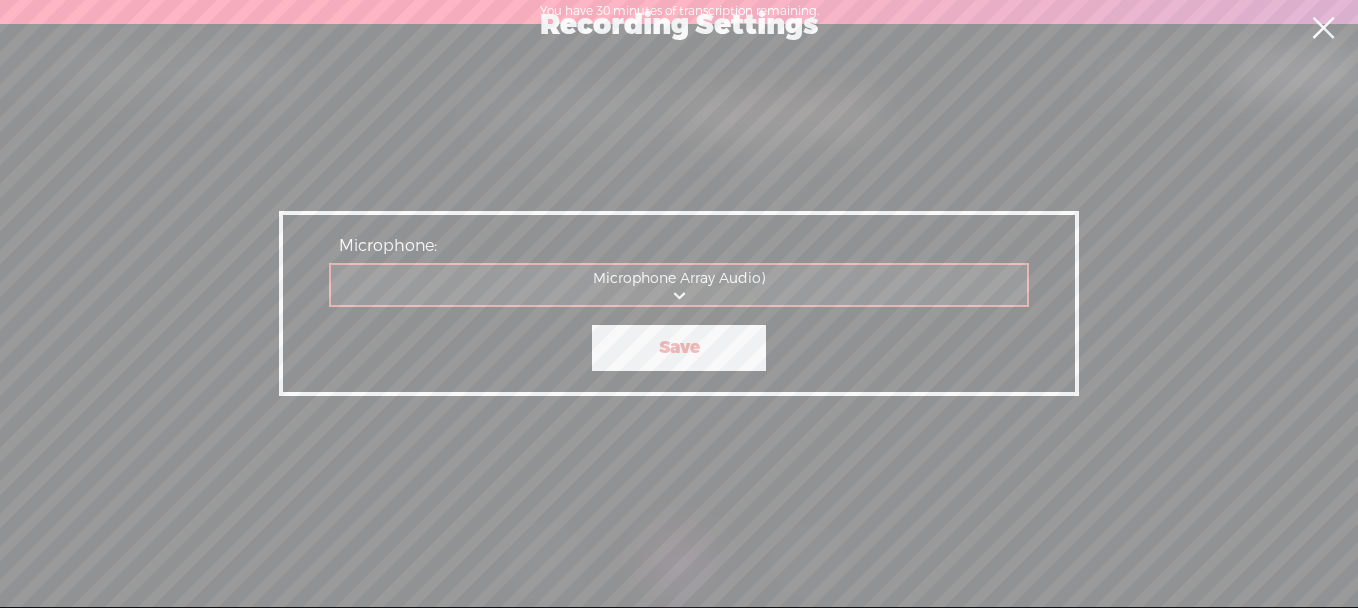click on "Communications - Microphone Microphone Microphone Array Audio)" at bounding box center [680, 285] 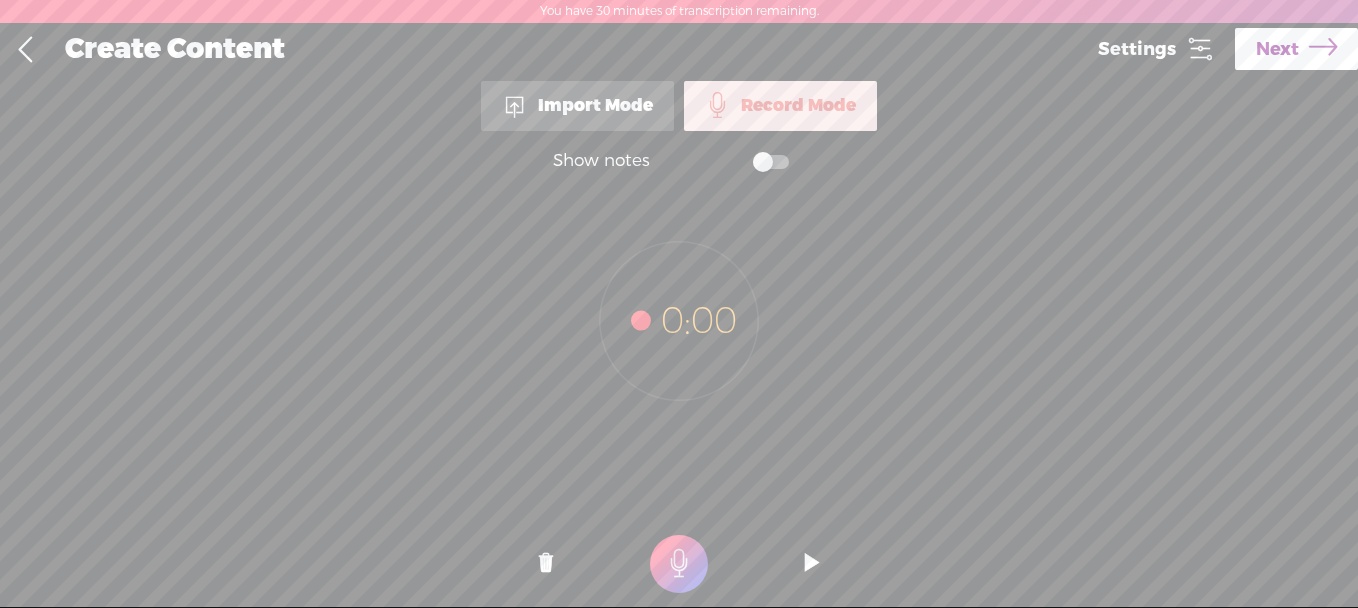 click on "Settings" at bounding box center [1137, 49] 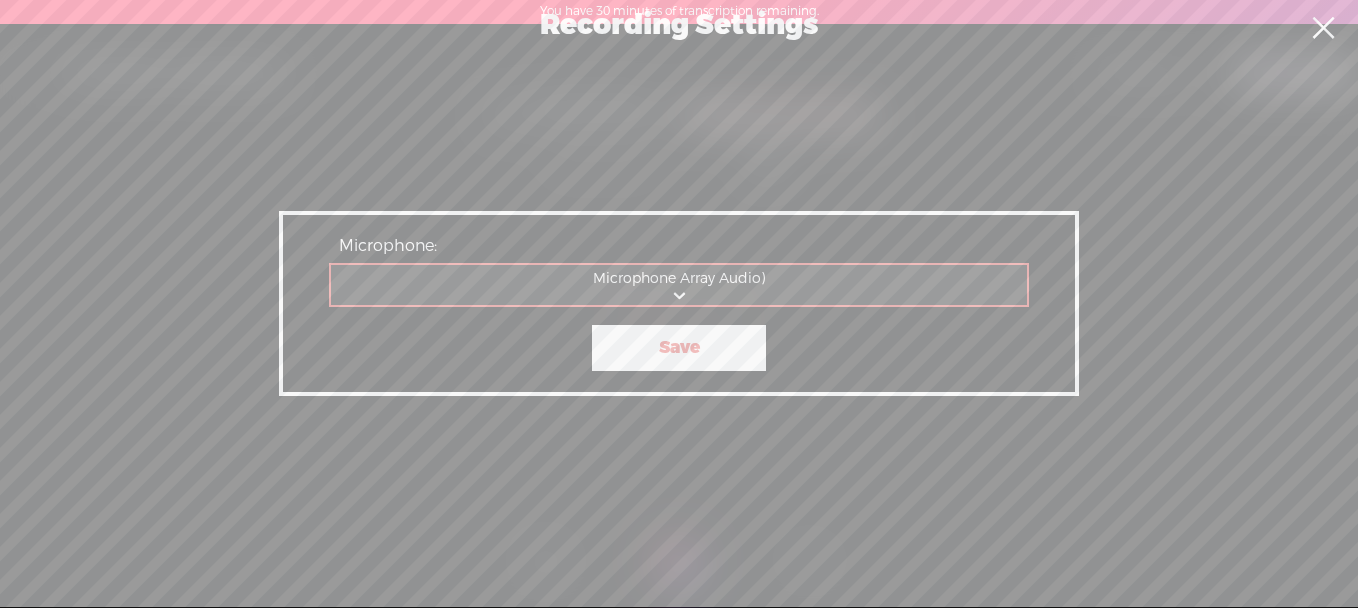 click on "Communications - Microphone Array Audio) Microphone Array Audio)" at bounding box center (680, 285) 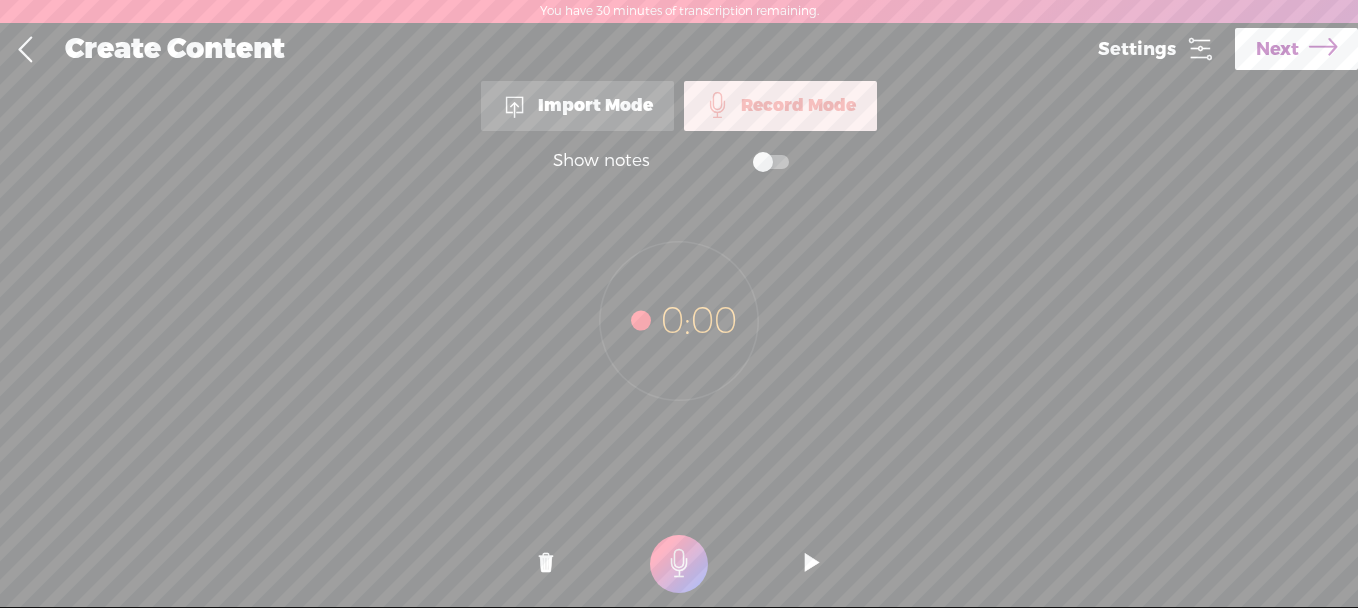 click on "Settings" at bounding box center (1137, 49) 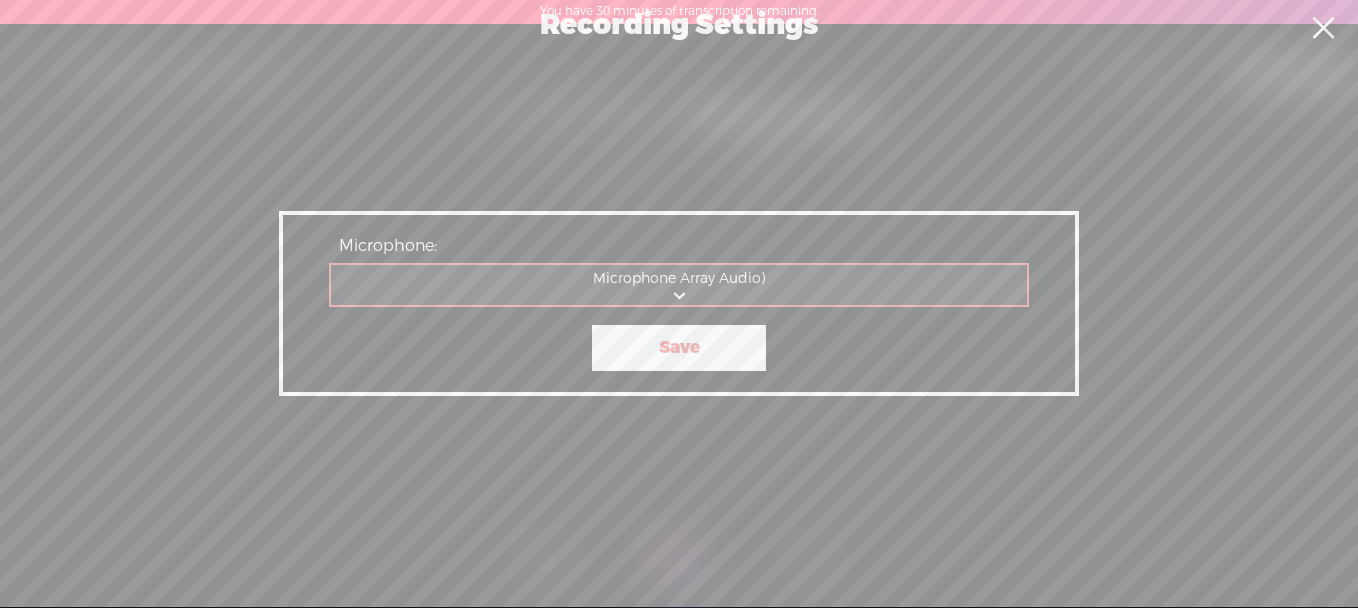 click on "Communications - Microphone Array Audio) Microphone Array Audio)" at bounding box center (680, 285) 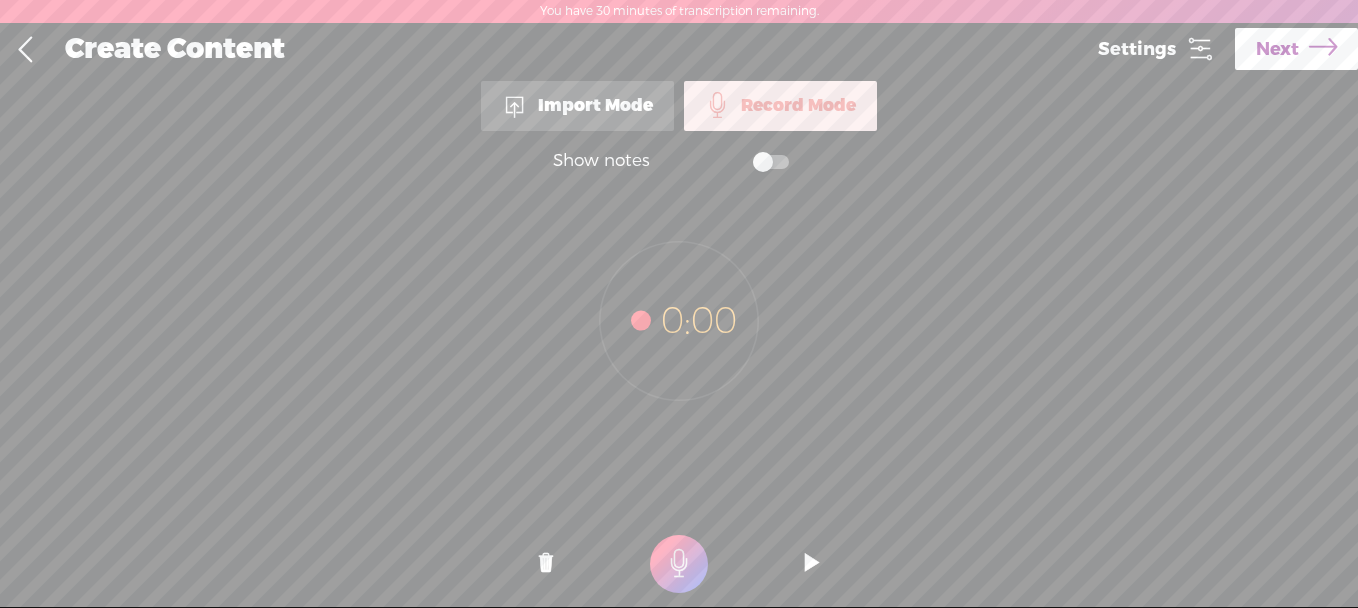 click on "Settings" at bounding box center [1137, 49] 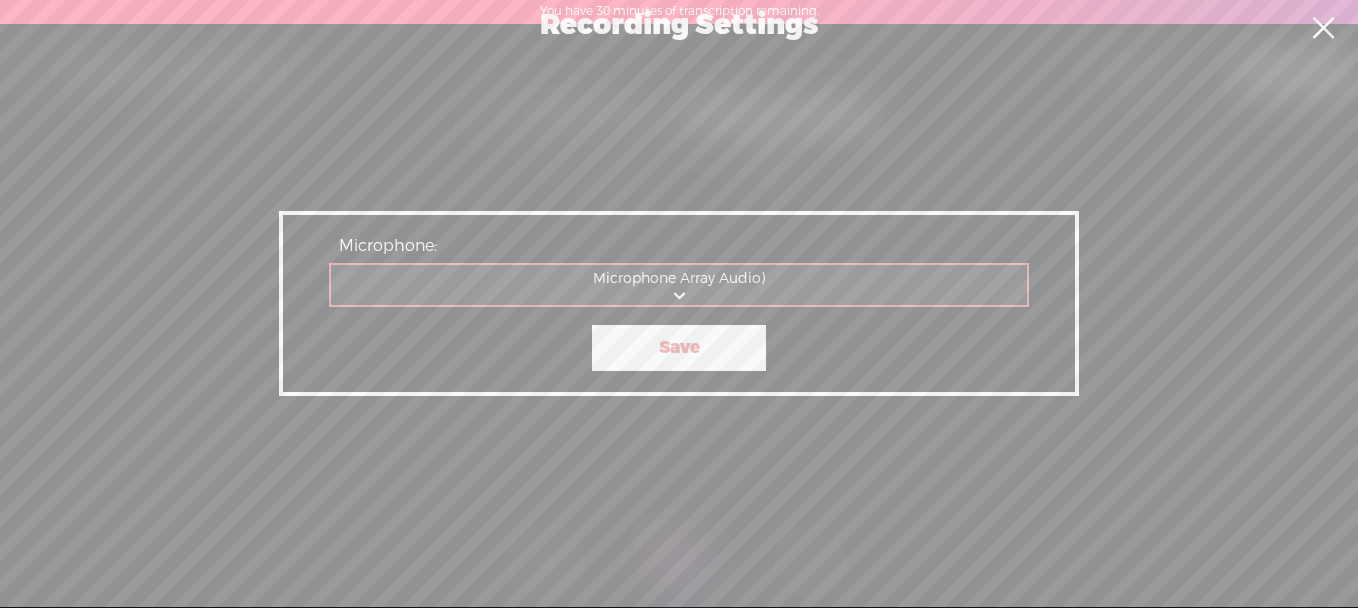 click on "Communications - Microphone Microphone Microphone Array Audio)" at bounding box center [680, 285] 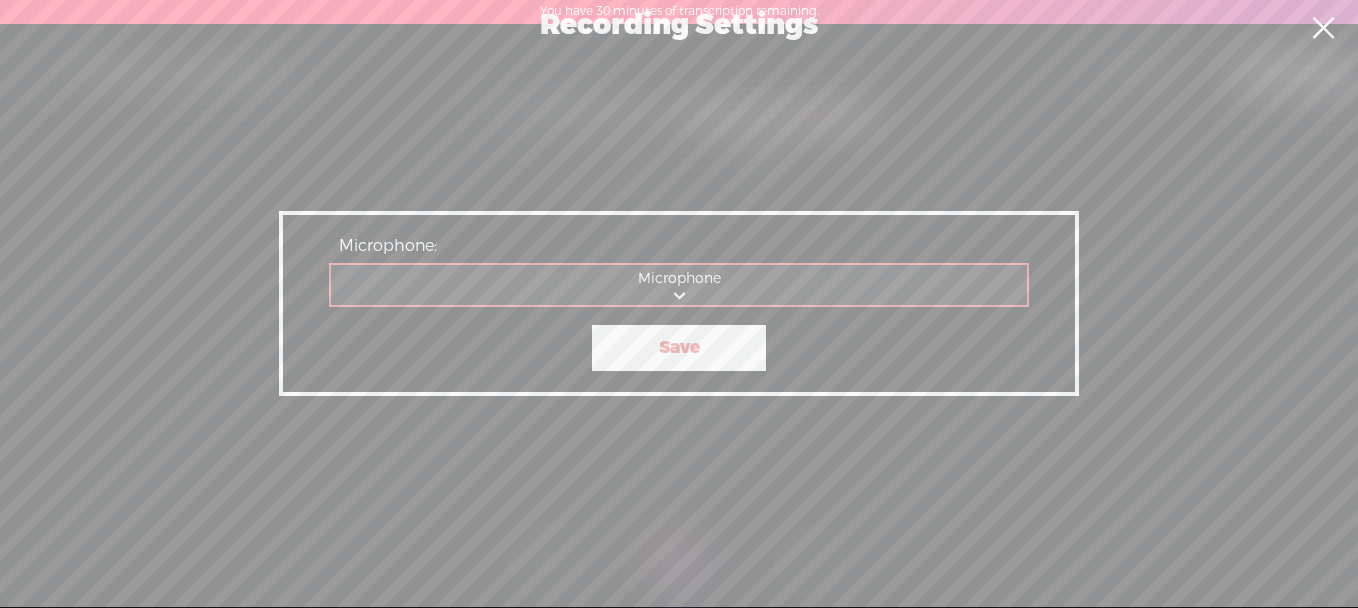 click on "Save" at bounding box center [679, 348] 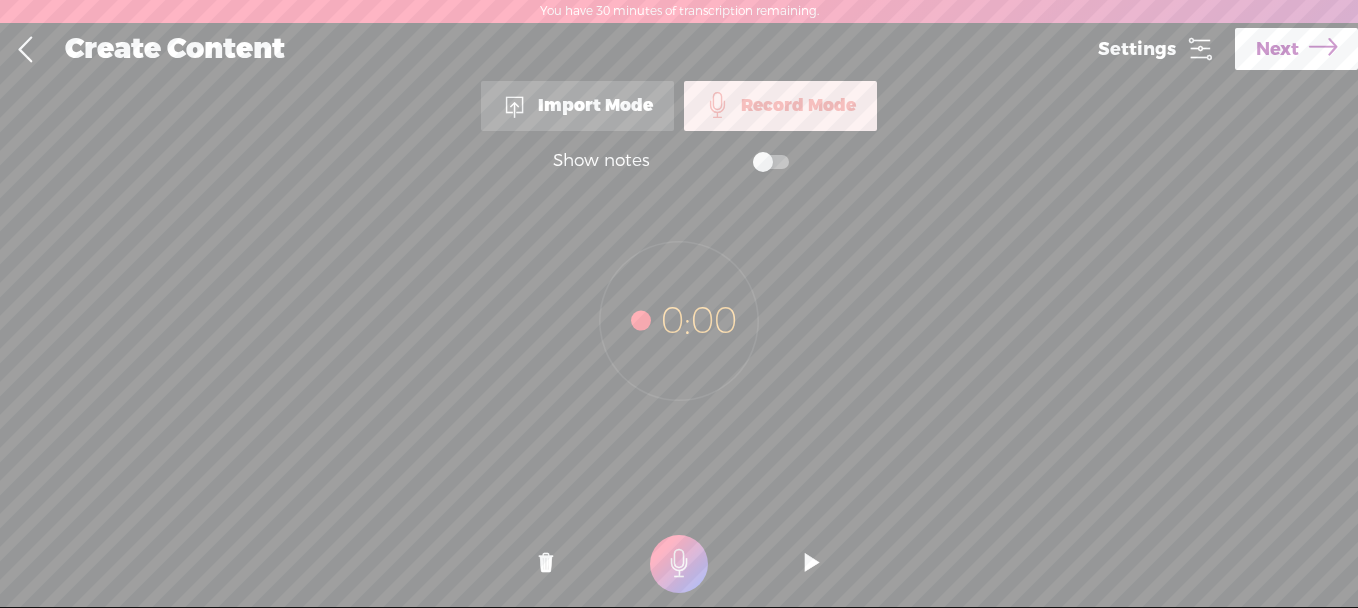 click on "0:00" at bounding box center (679, 308) 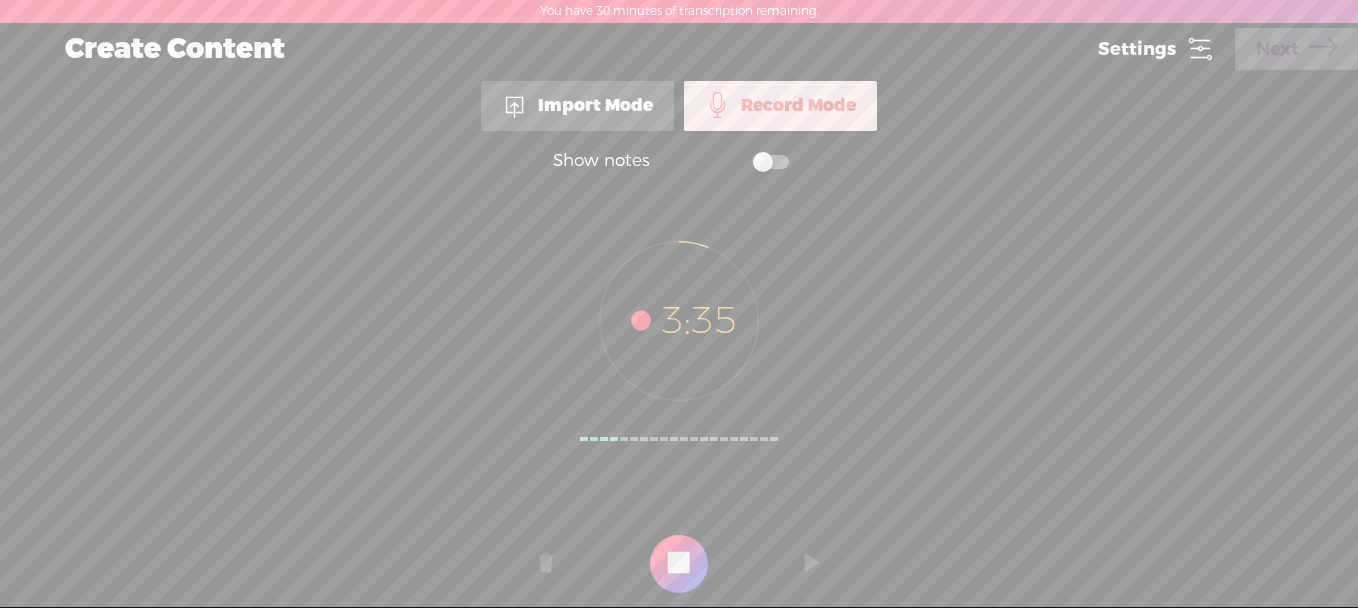 click at bounding box center [679, 564] 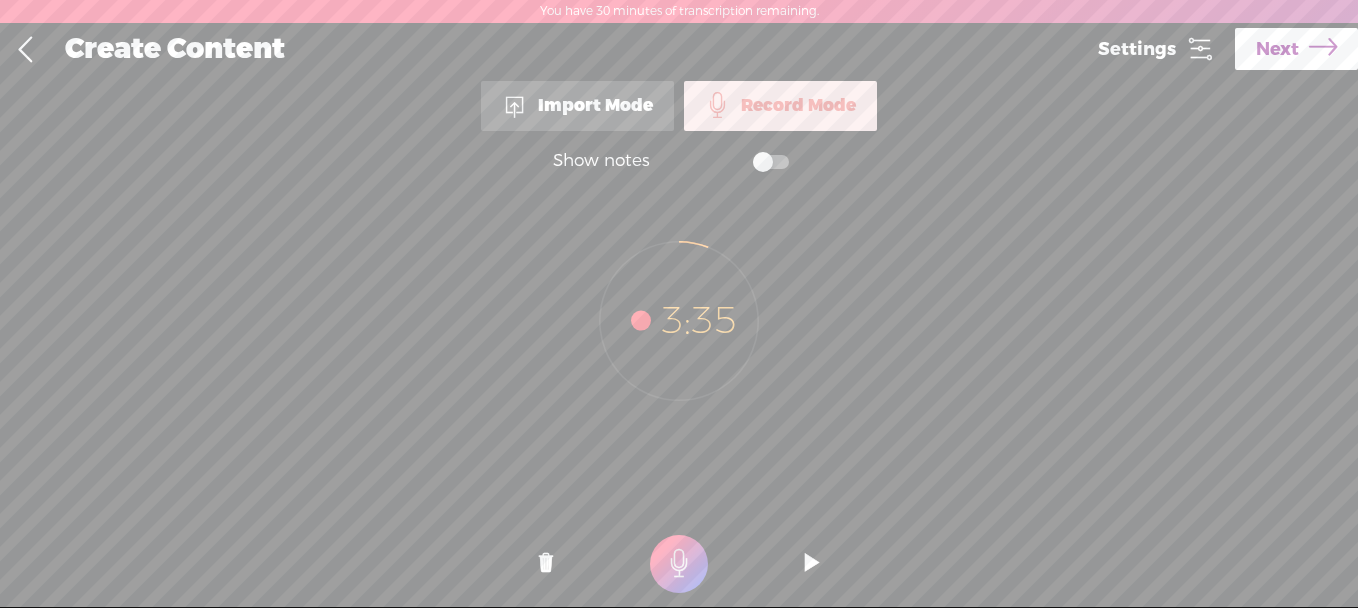 click at bounding box center (812, 564) 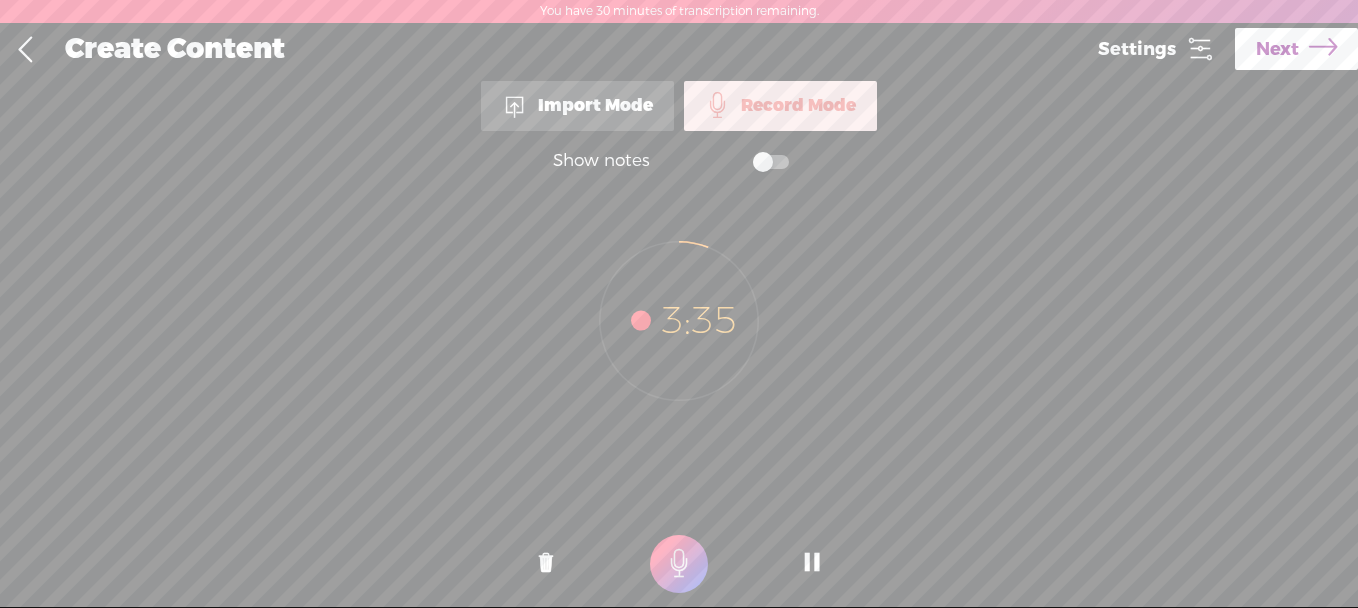 click at bounding box center [546, 564] 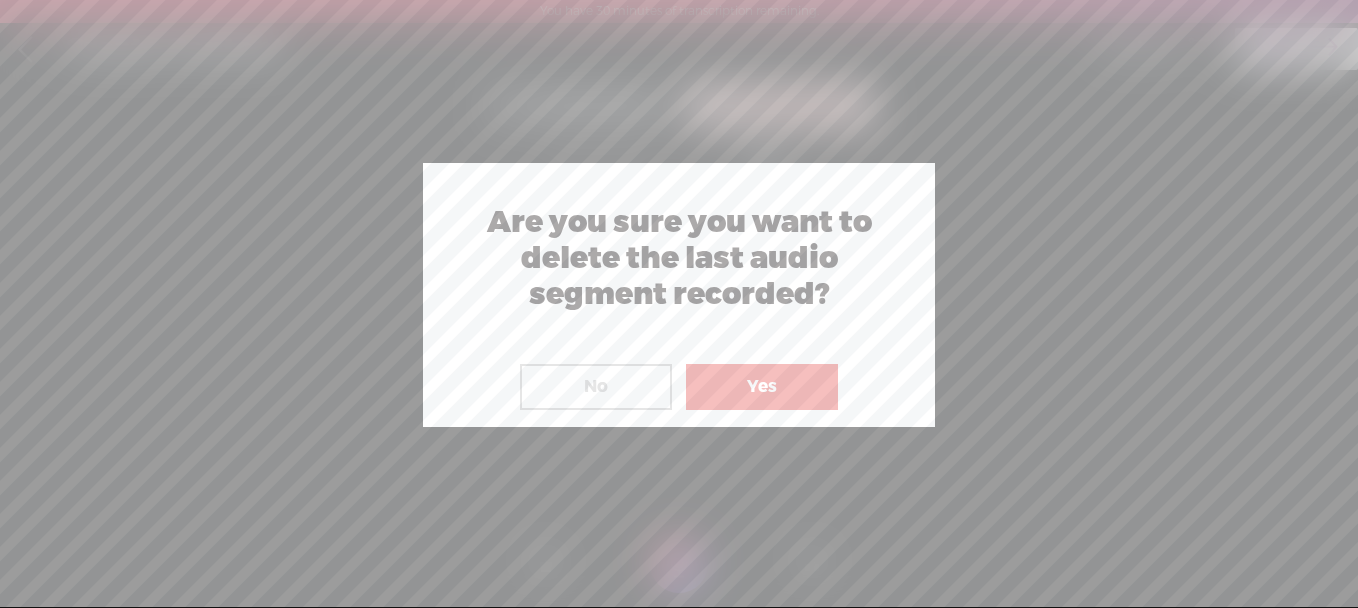 click on "Yes" at bounding box center [762, 387] 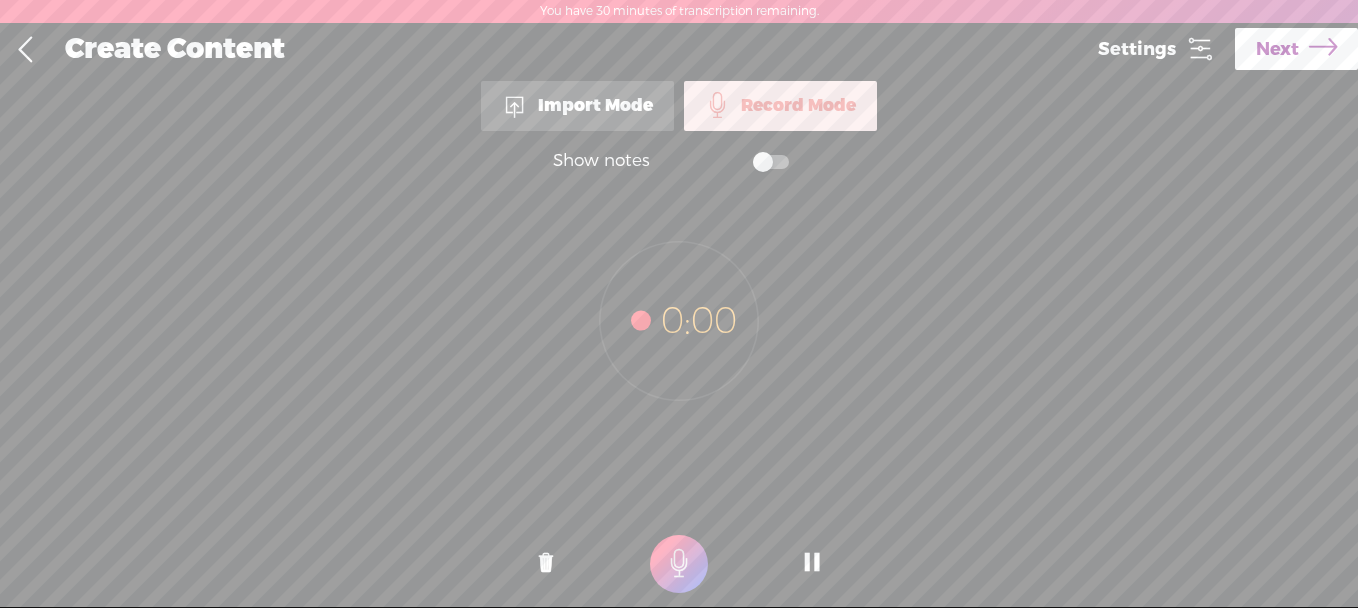 click at bounding box center (546, 564) 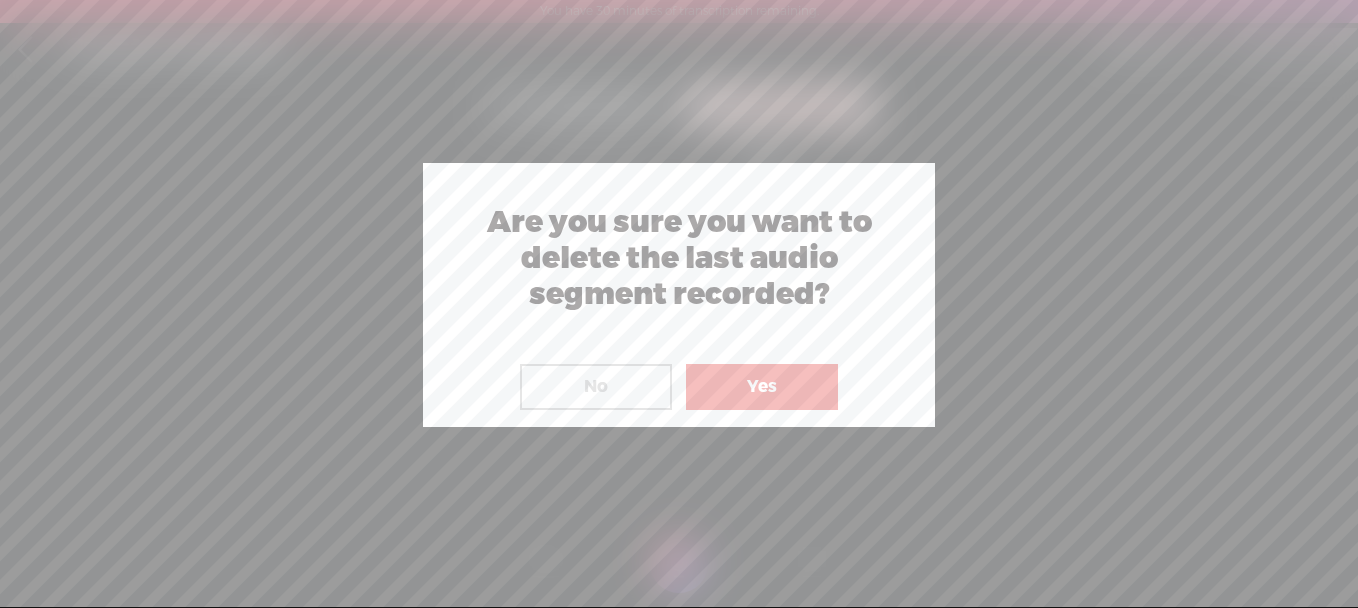 click on "Yes" at bounding box center [762, 387] 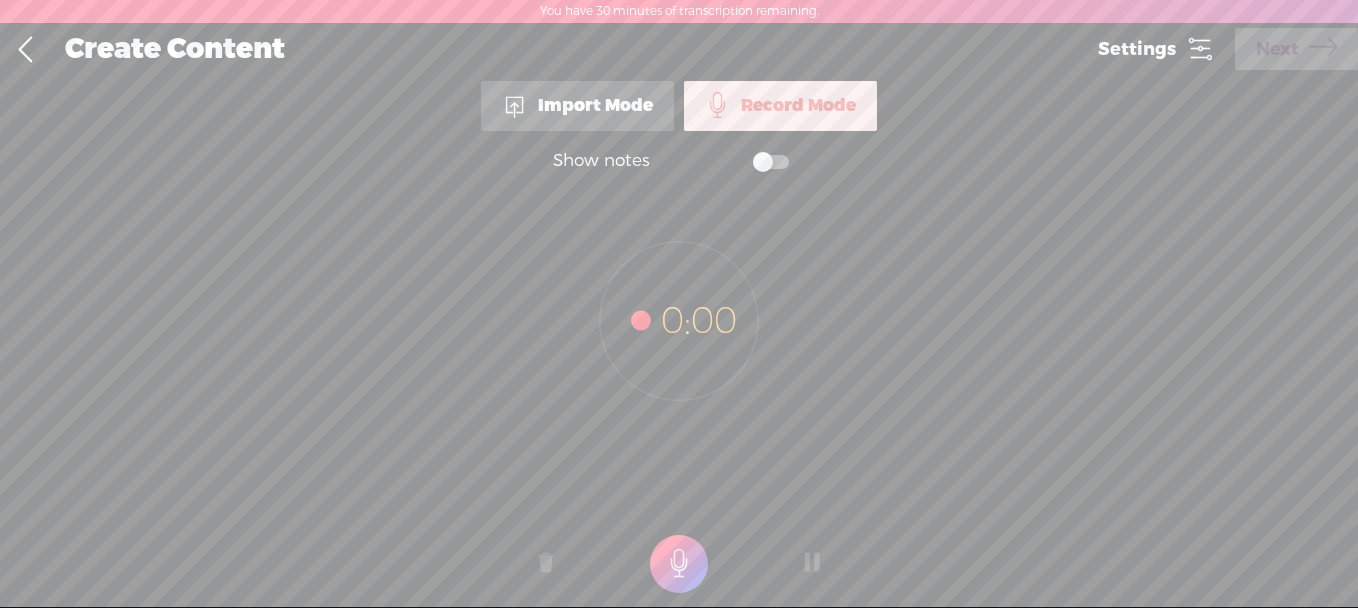 click at bounding box center (679, 564) 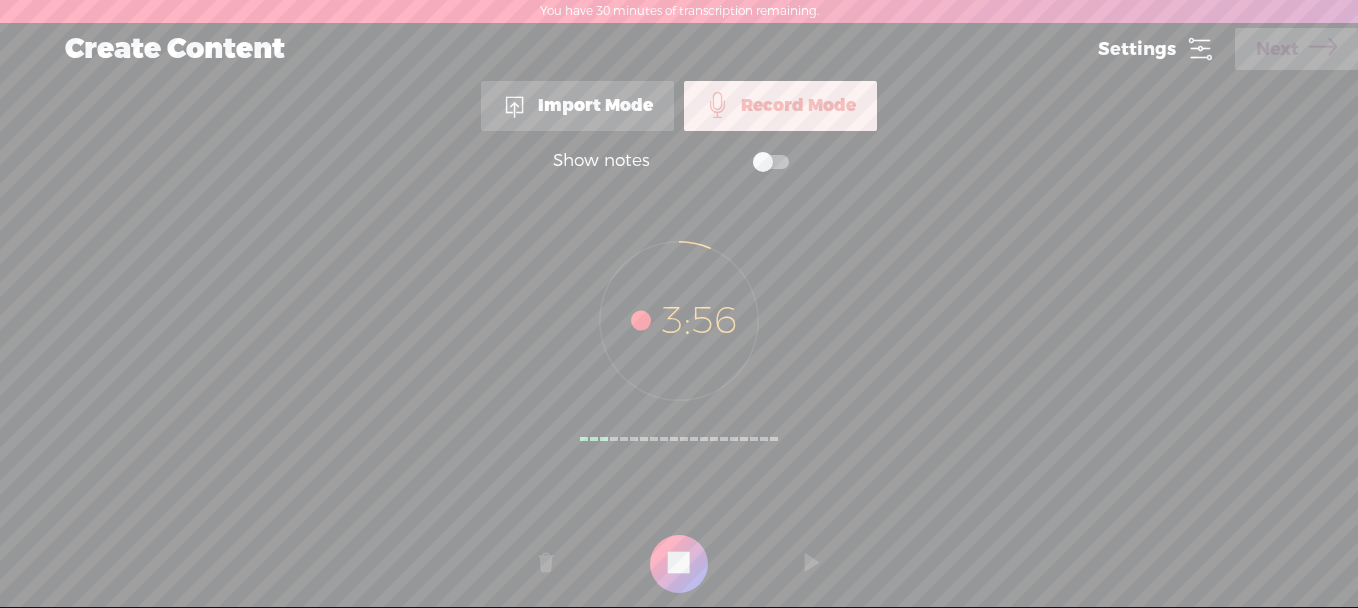 click at bounding box center (679, 564) 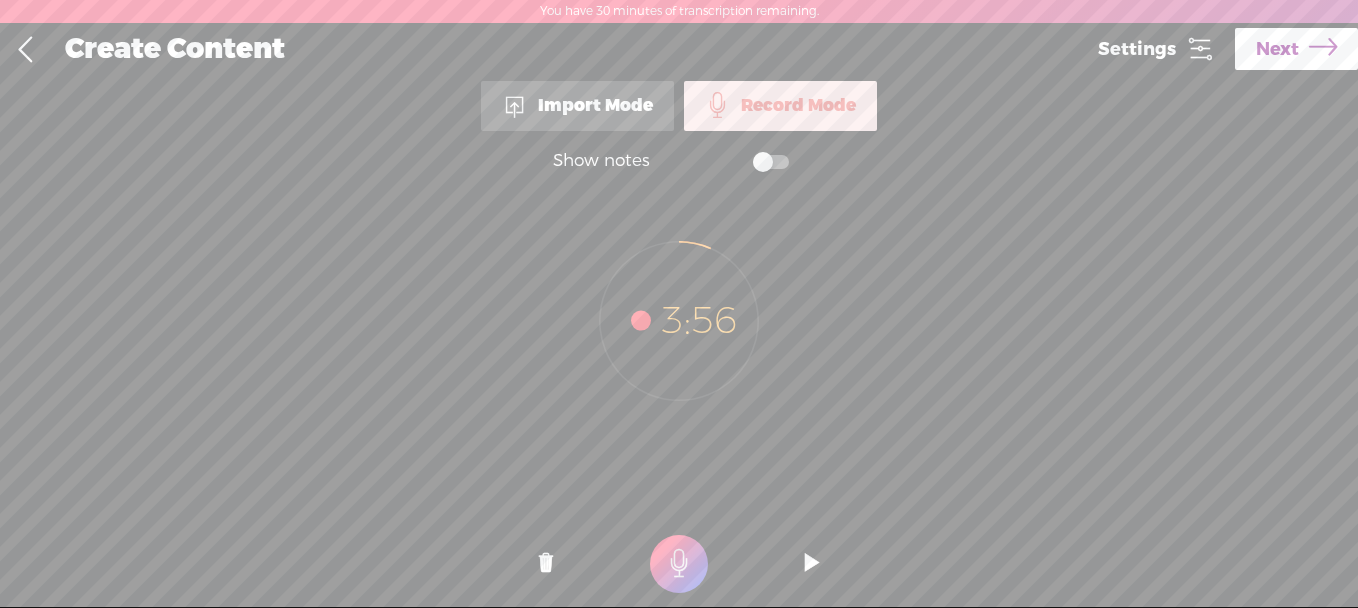 click at bounding box center [812, 564] 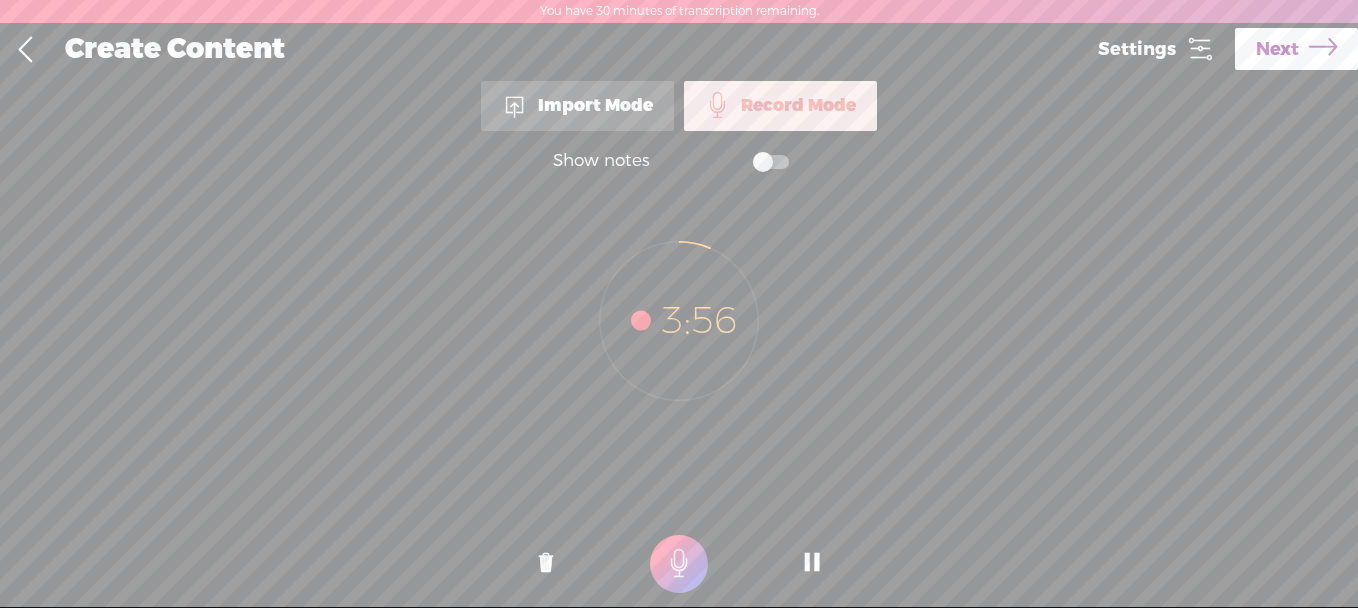 click on "Next" at bounding box center [1277, 49] 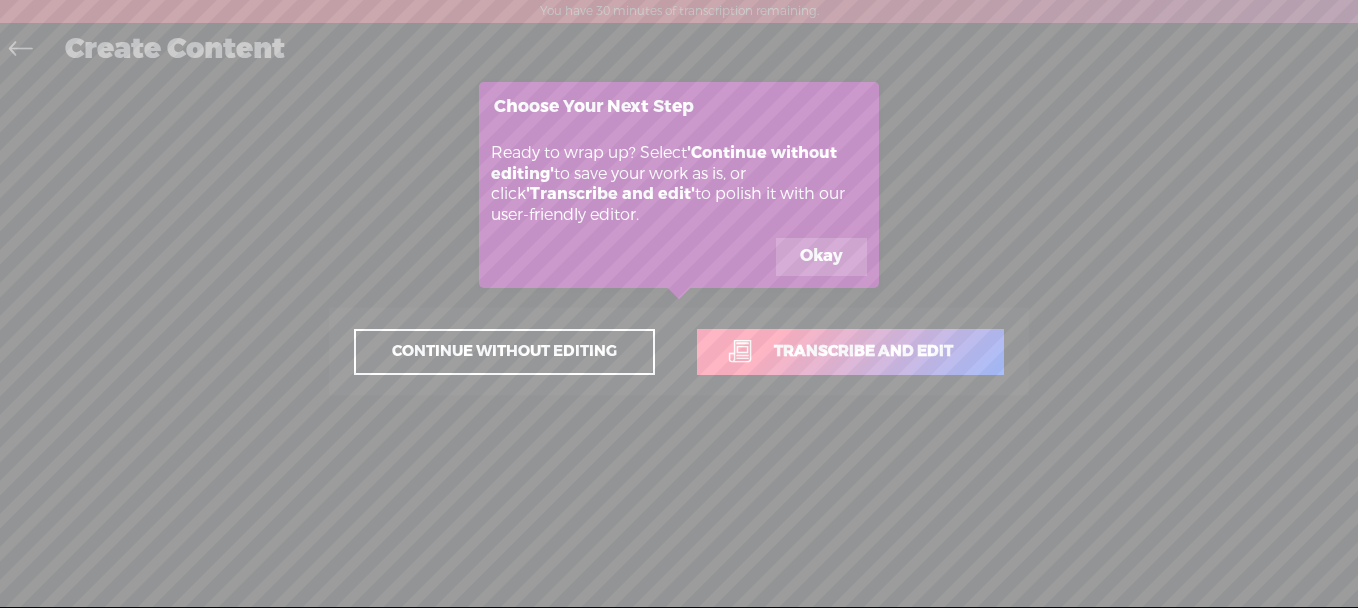 click on "Transcribe and edit" at bounding box center (863, 351) 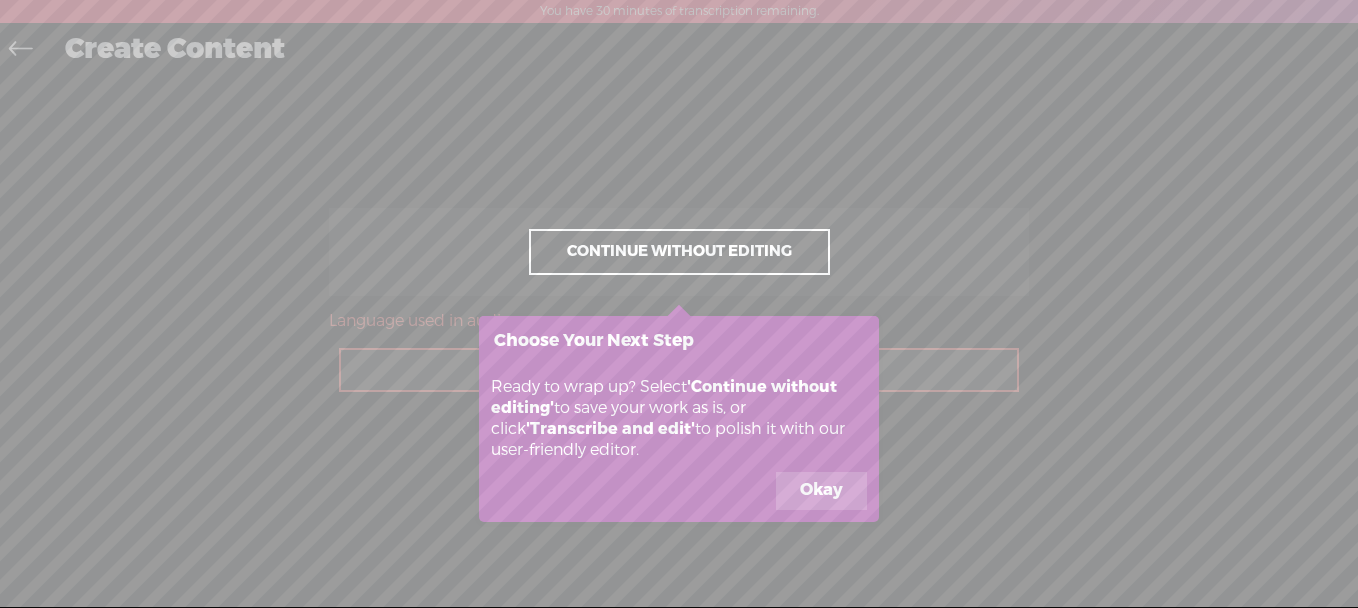 click on "Okay" at bounding box center [821, 491] 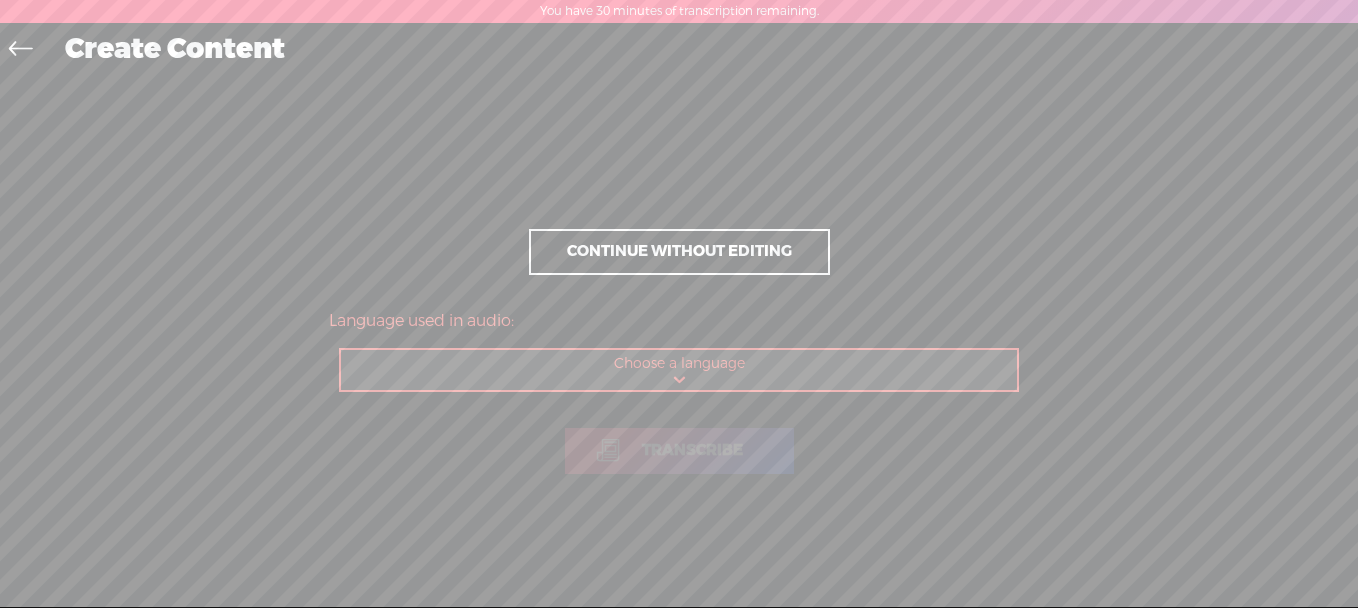 click on "Choose a language
Afrikaans Albanian Amharic Arabic, Gulf Arabic, Modern Standard Armenian Assamese Azerbaijani Bashkir Basque Belarusian Bengali Bosnian Breton Bulgarian Burmese Catalan Chinese, Simplified Chinese, Traditional Croatian Czech Danish Dutch English, Australian English, British English, Indian English, Irish English, New Zealand English, Scottish English, South African English, US English, Welsh Estonian Faroese Farsi Finnish French French, Canadian Galician Georgian German German, Swiss Greek Gujarati Haitian Creole Hausa Hawaiian Hebrew Hindi, Indian Hungarian Icelandic Indonesian Italian Japanese Javanese Kannada Kazakh Khmer Korean Lao Latin Latvian Lingala Lithuanian Luxembourgish Macedonian Malagasy Malay Malayalam Maltese Maori Marathi Mongolian Nepali Norwegian Norwegian Nynorsk Occitan Pashto Persian Polish Portuguese Portuguese, Brazilian Punjabi Romanian Russian Sanskrit Serbian Shona Sindhi Sinhala Slovak Slovenian Somali Spanish Spanish, US Sundanese Swahili" at bounding box center [680, 370] 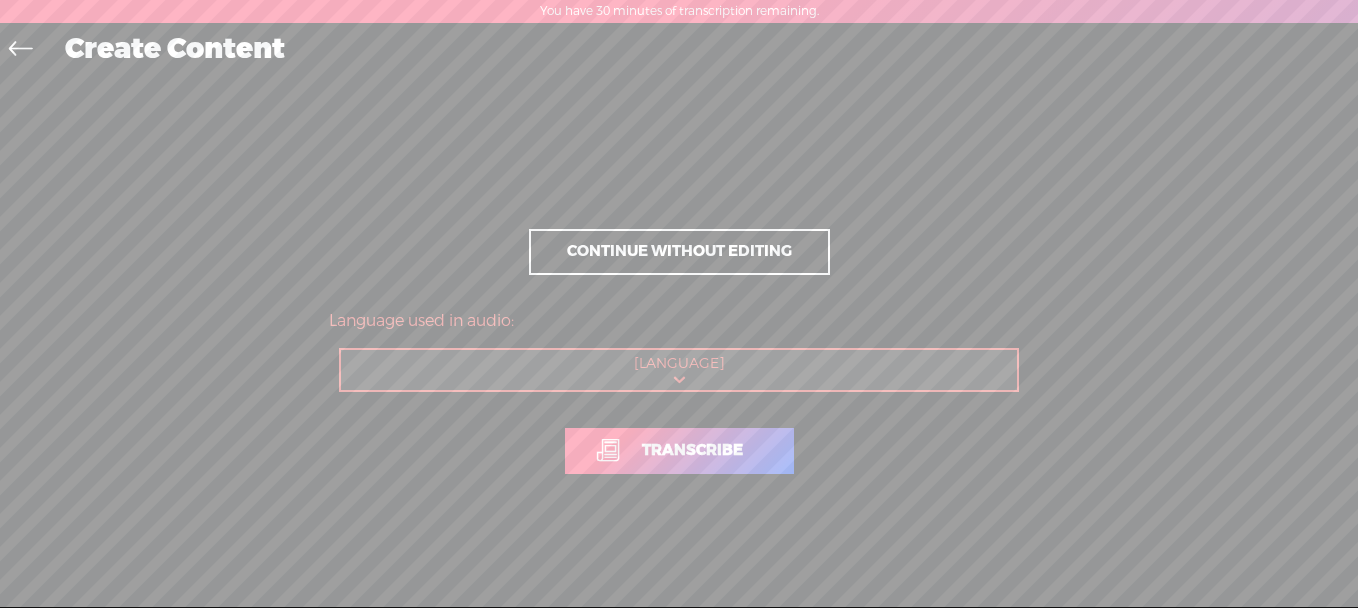 click on "Transcribe" at bounding box center (692, 450) 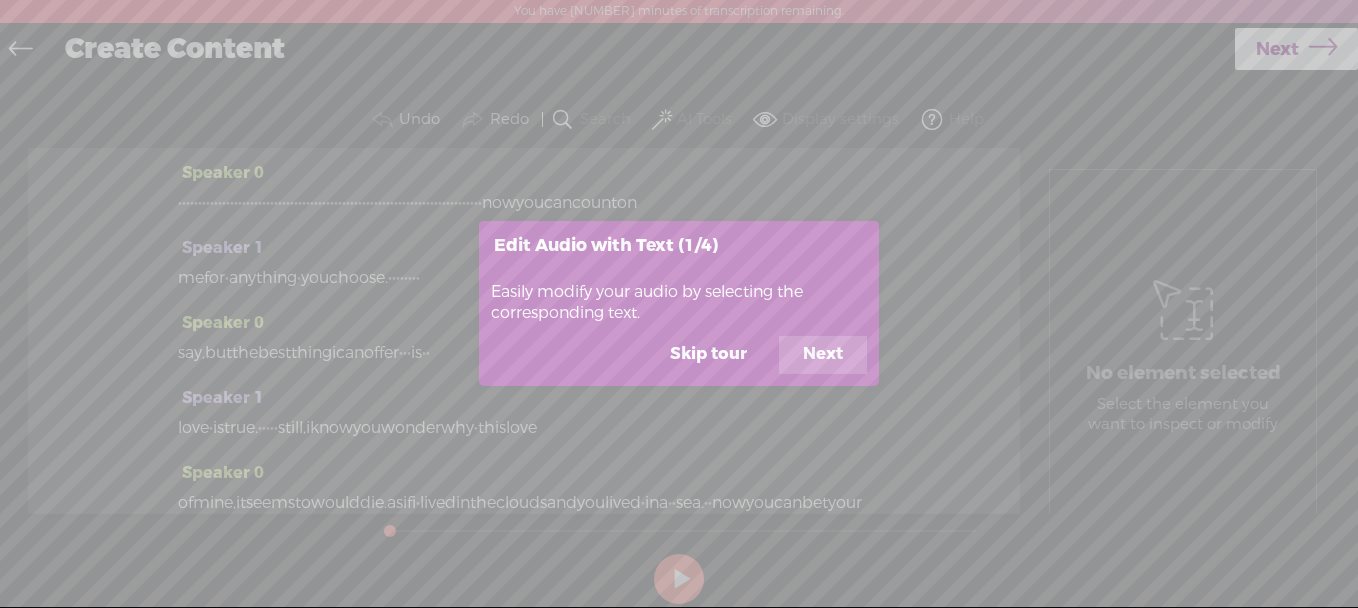 click on "Next" at bounding box center [823, 355] 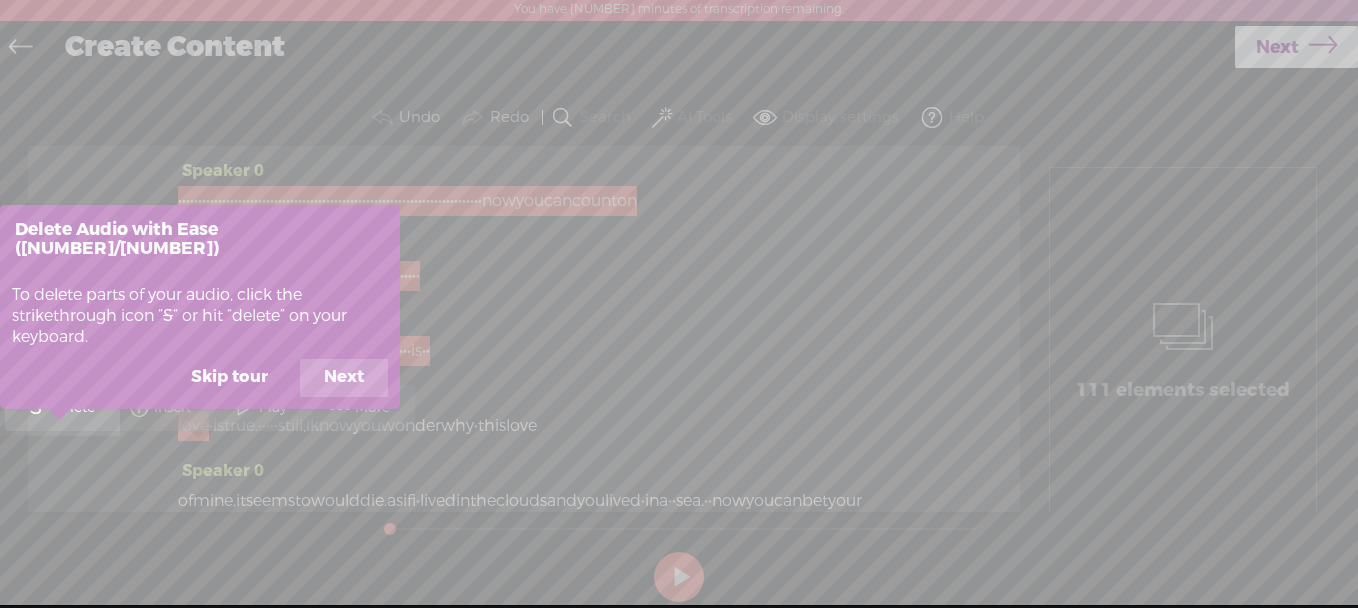 scroll, scrollTop: 23, scrollLeft: 0, axis: vertical 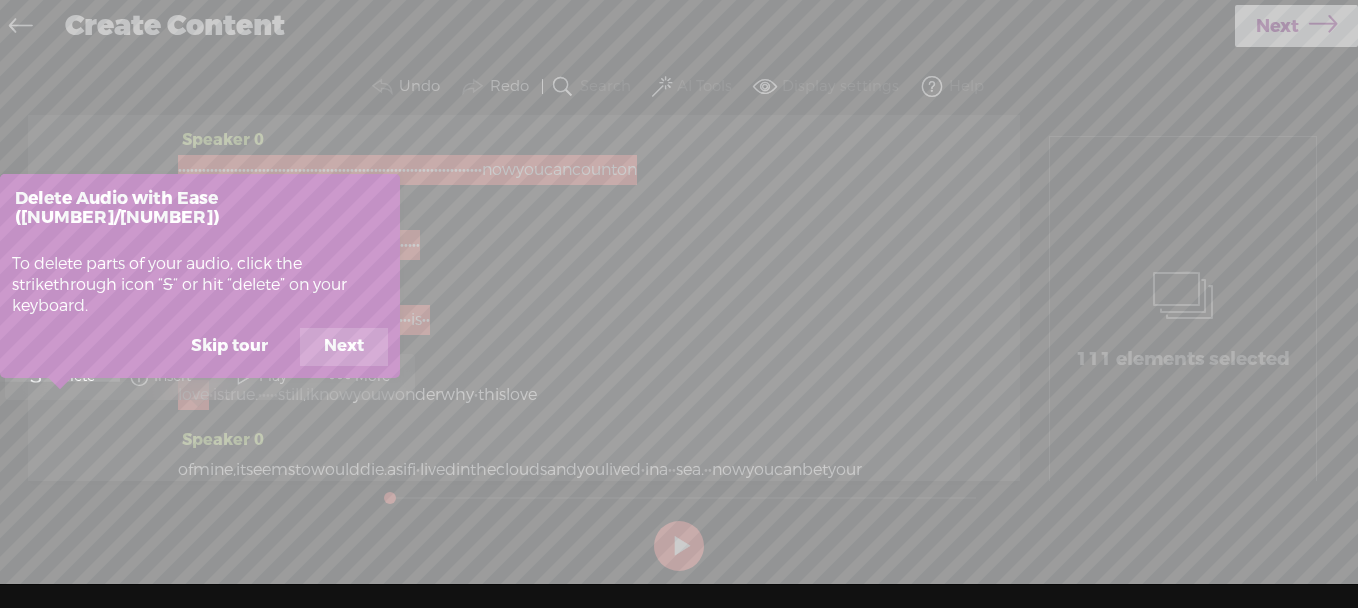 click on "Skip tour" at bounding box center [229, 347] 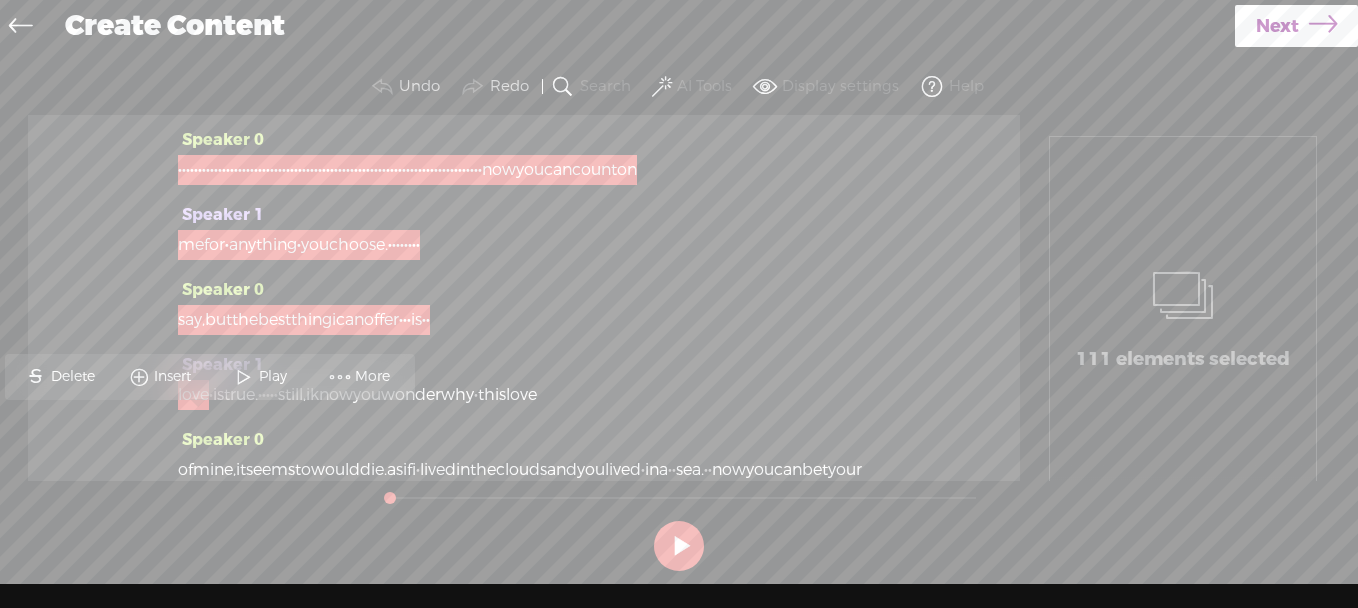 click on "Play" at bounding box center (275, 377) 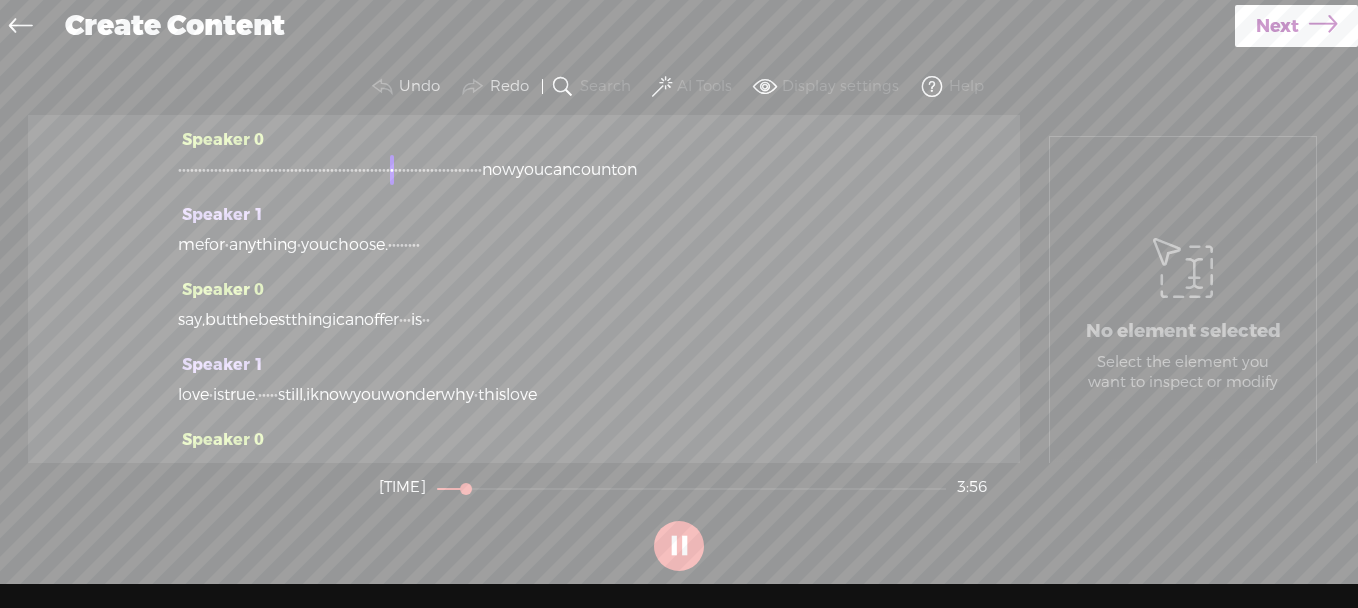 click on "AI Tools" at bounding box center (694, 87) 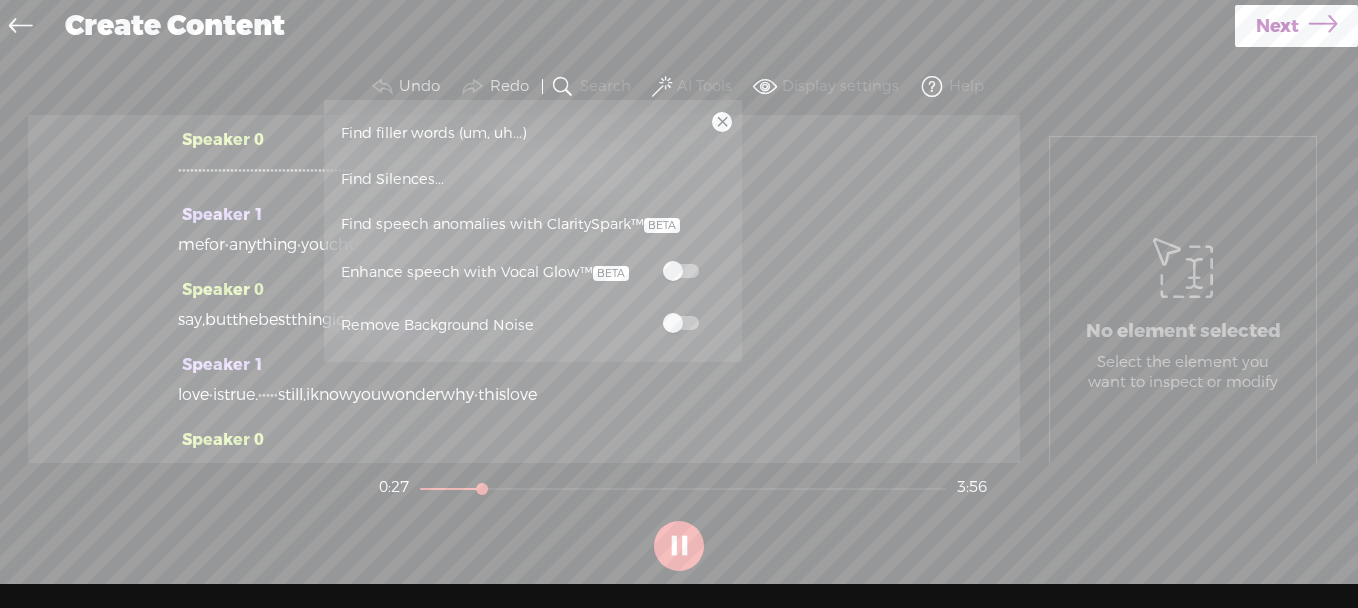 click at bounding box center [681, 323] 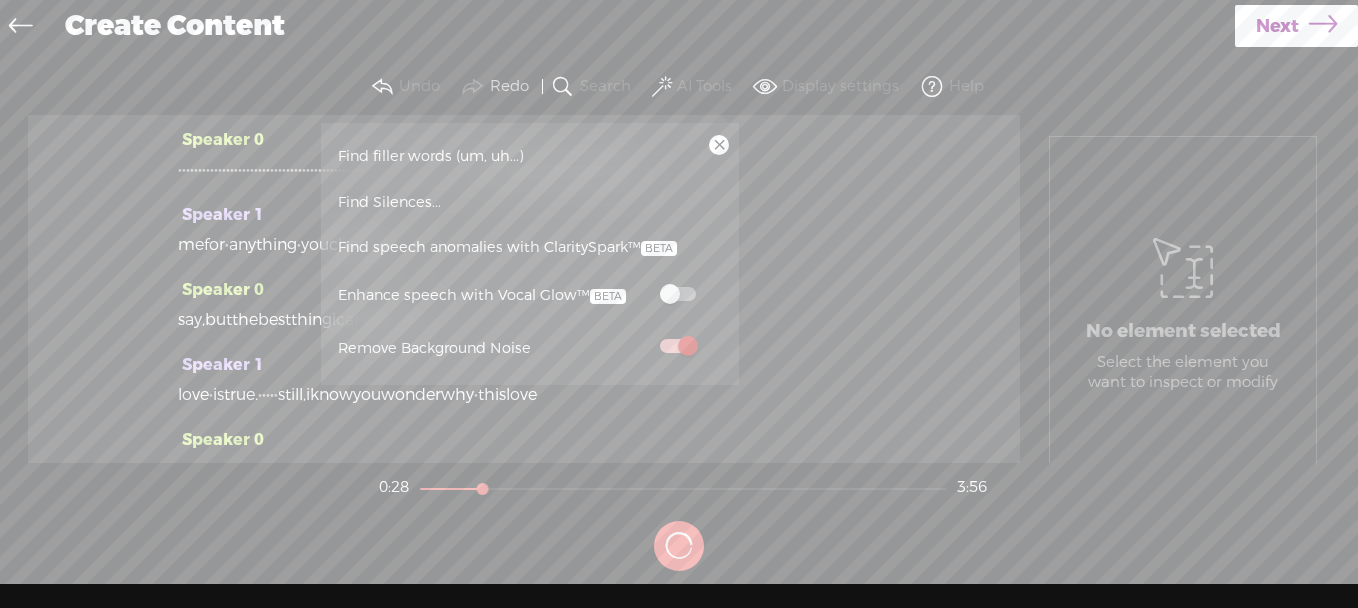 scroll, scrollTop: 0, scrollLeft: 0, axis: both 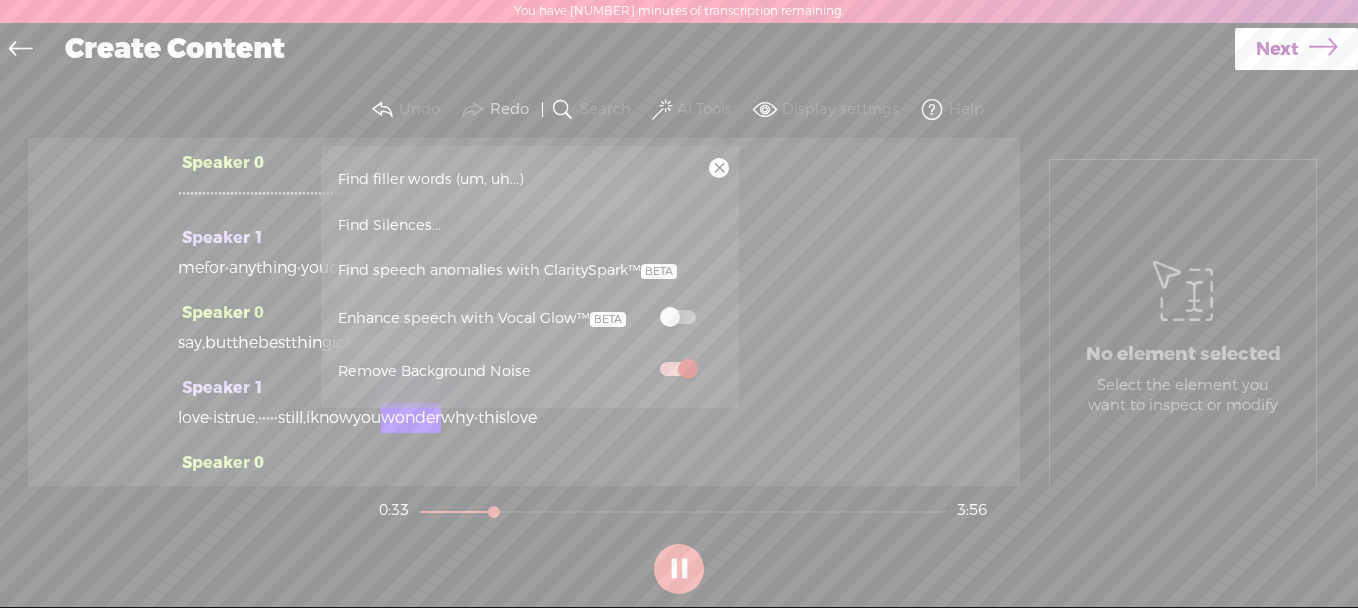 click at bounding box center [678, 317] 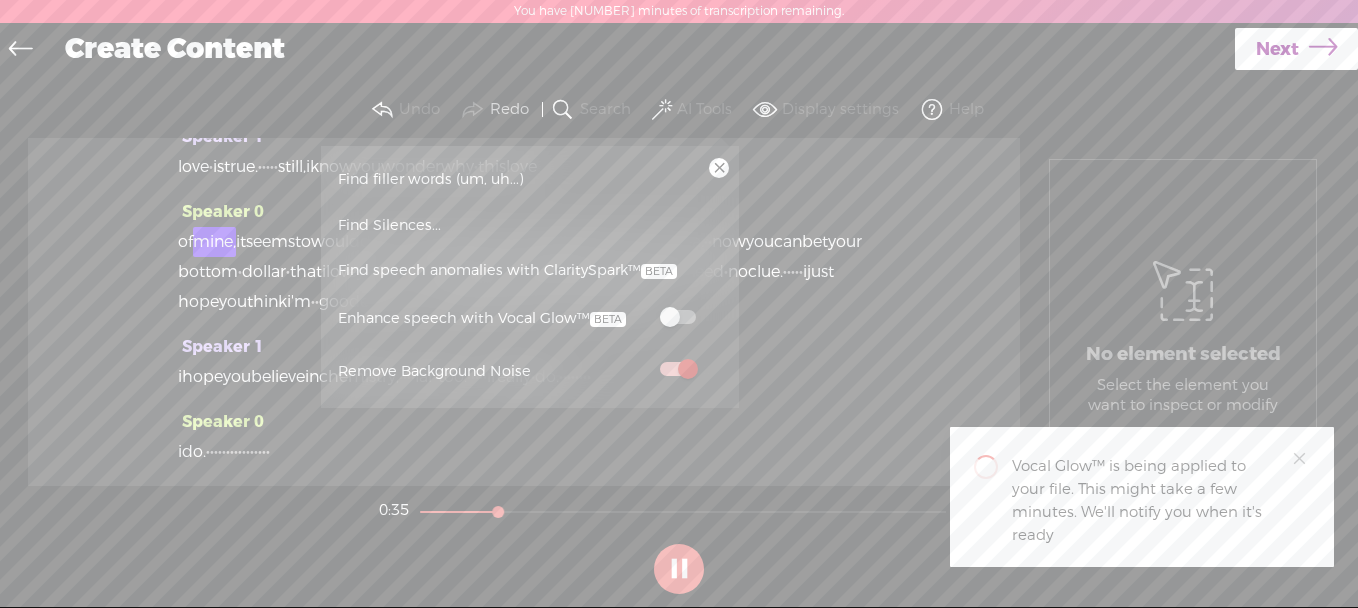 scroll, scrollTop: 280, scrollLeft: 0, axis: vertical 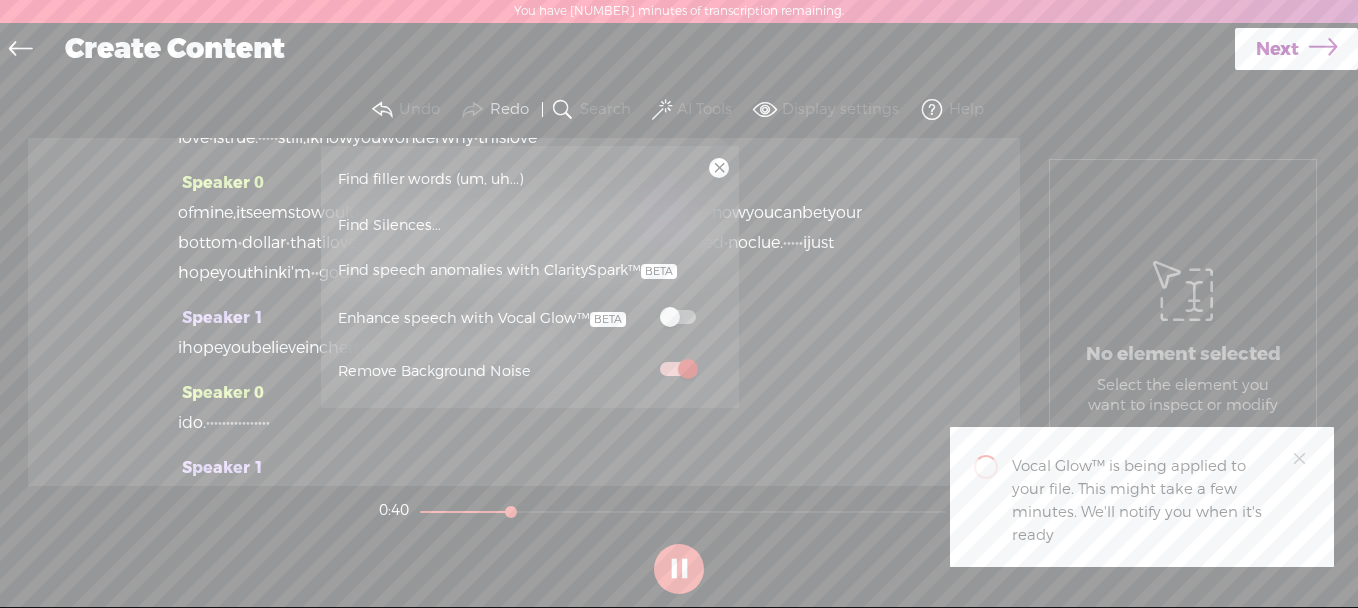 click at bounding box center (678, 316) 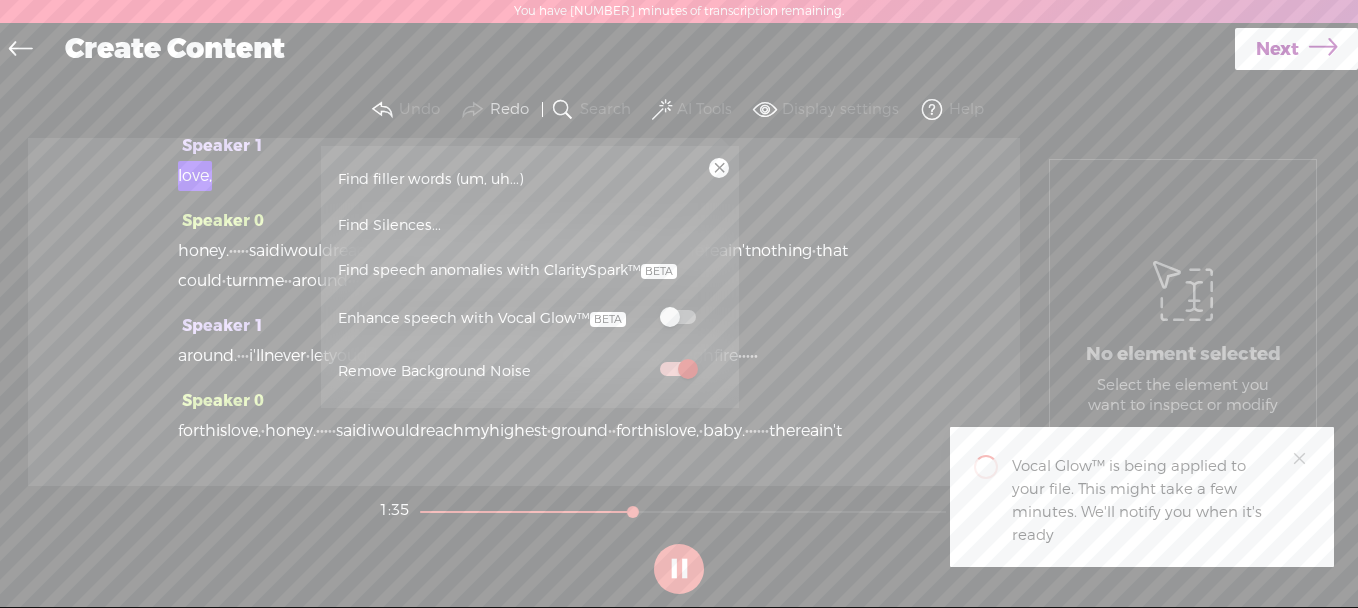 scroll, scrollTop: 805, scrollLeft: 0, axis: vertical 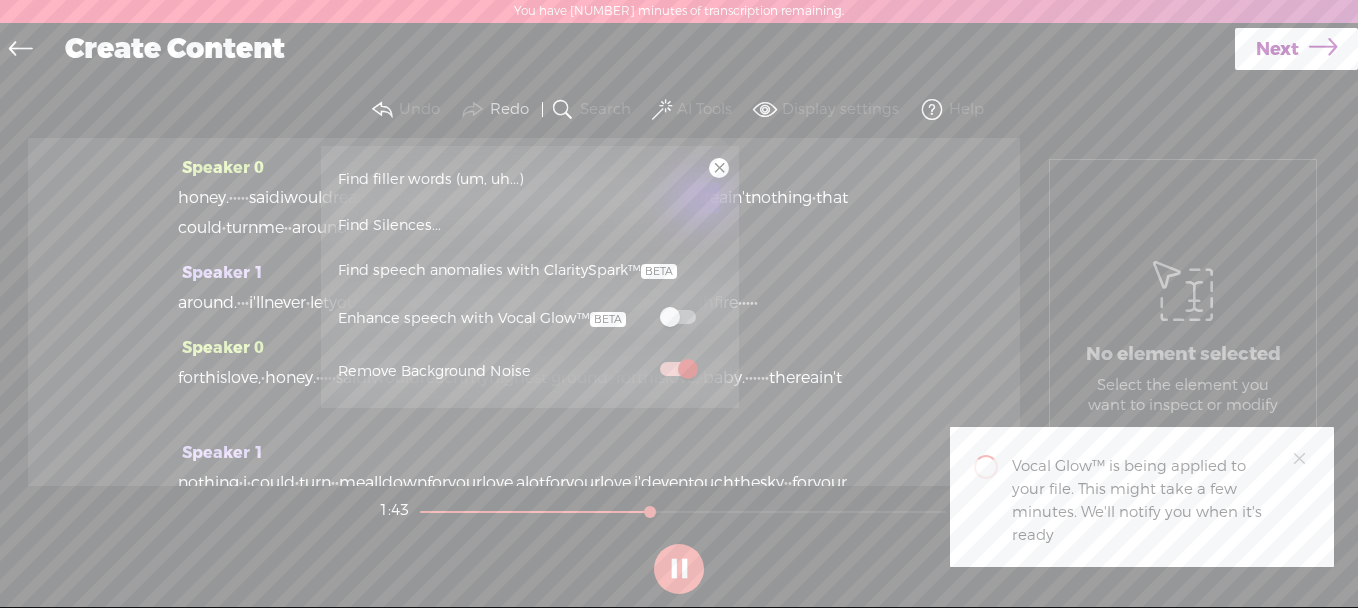 click on "Find speech anomalies with ClaritySpark™" at bounding box center (507, 271) 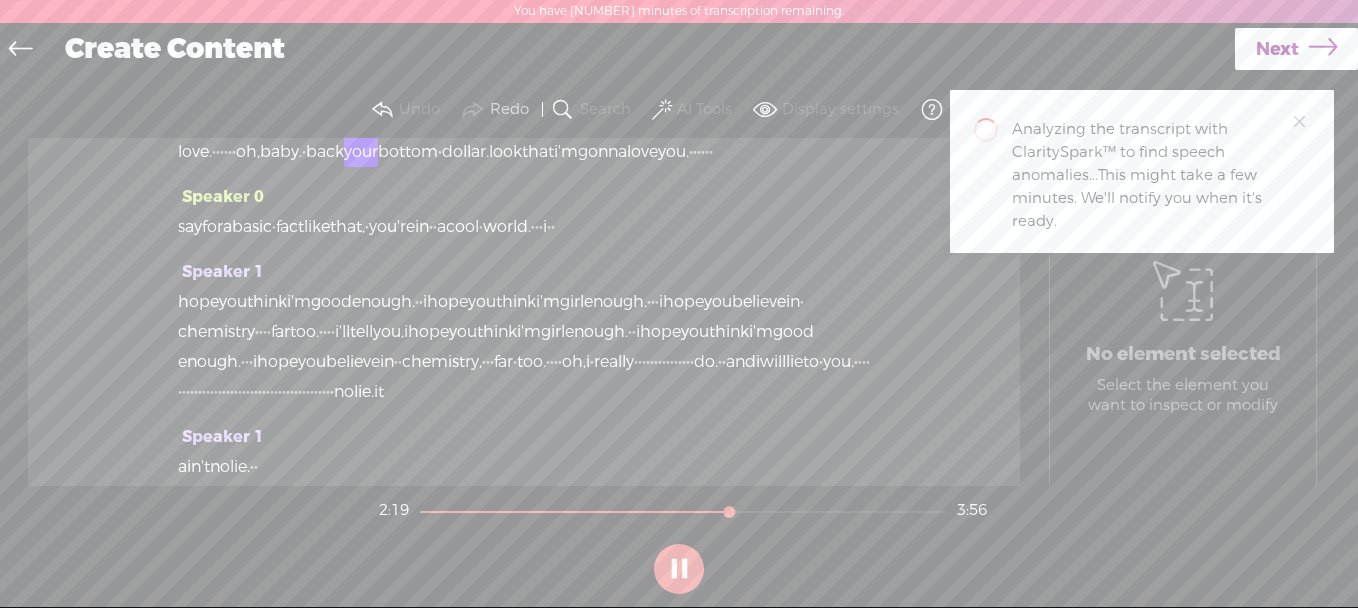 scroll, scrollTop: 1165, scrollLeft: 0, axis: vertical 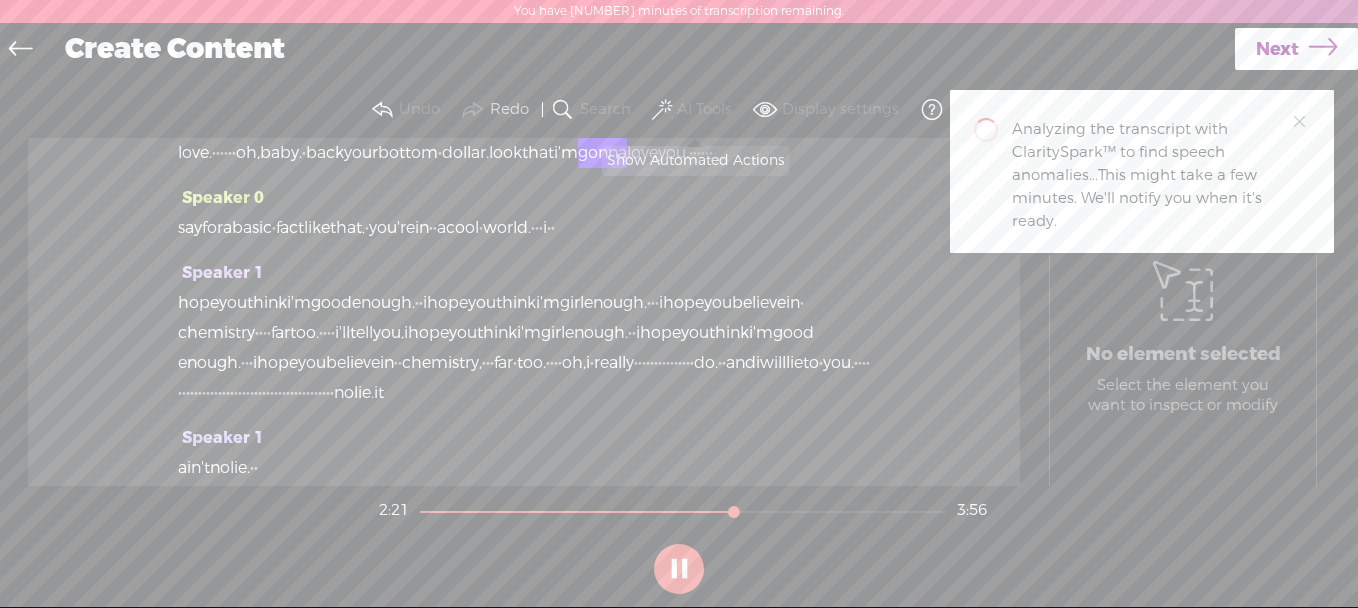 click at bounding box center (662, 110) 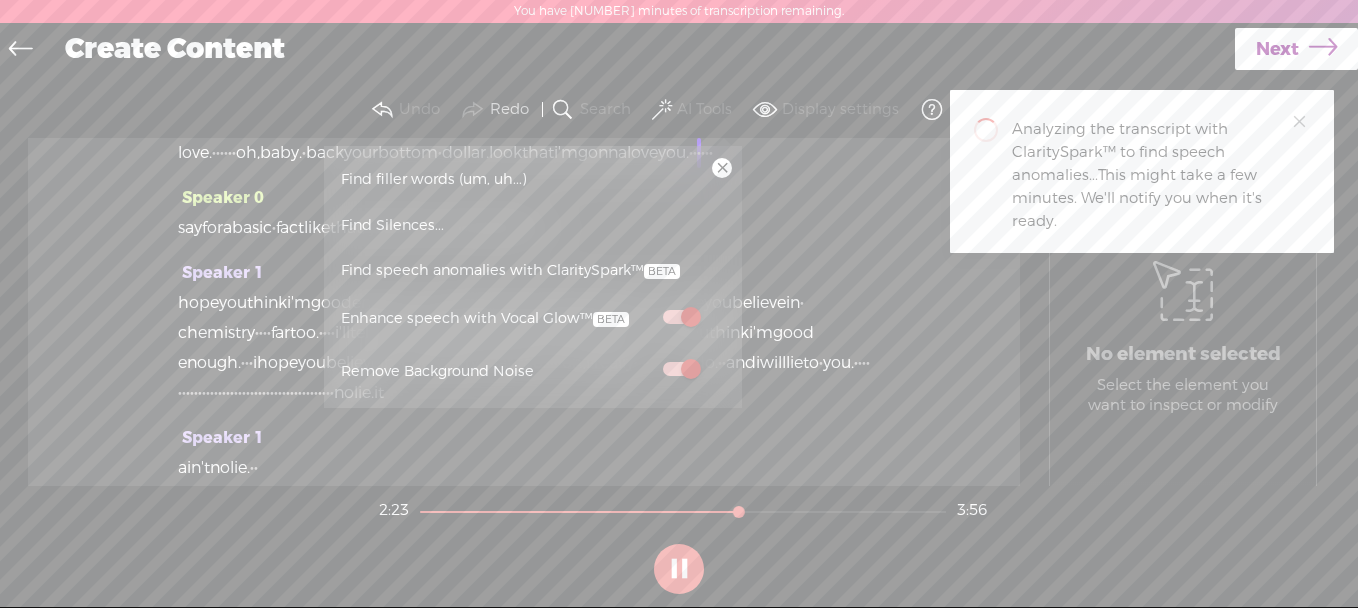 click at bounding box center [681, 369] 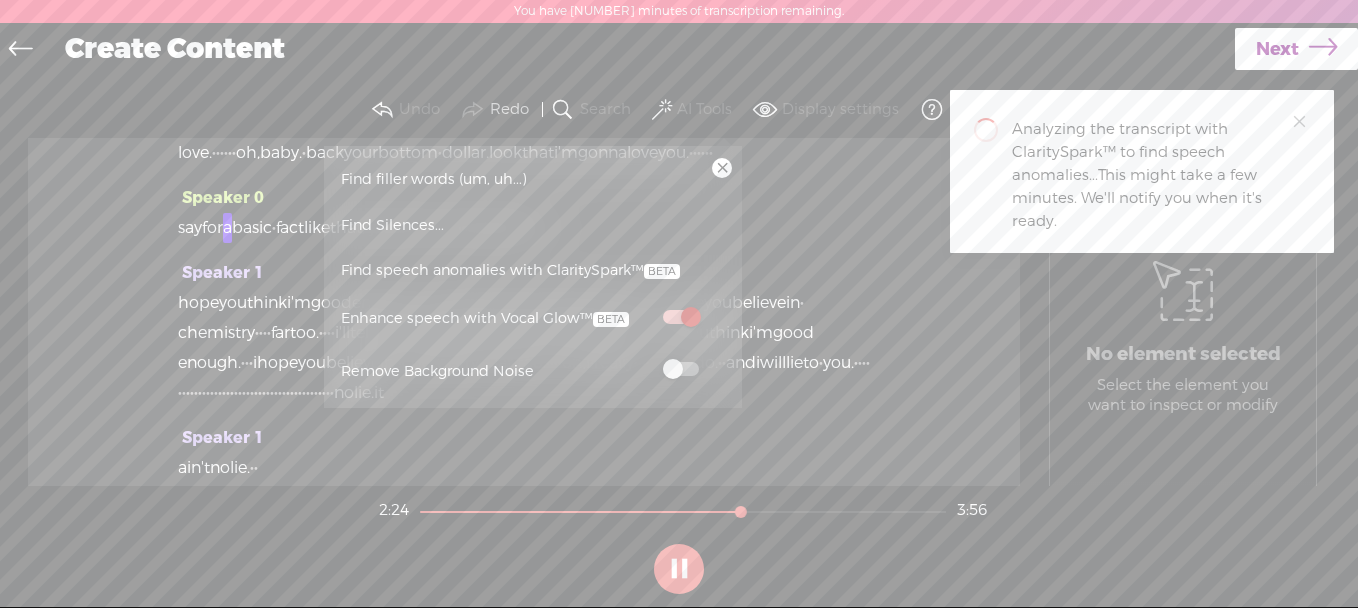 click on "Speaker 0
say
for
a
basic
·
fact
like
that,
·
you're
in
·
·
a
cool
·
world.
·
·
·
i
·
·" at bounding box center (524, 220) 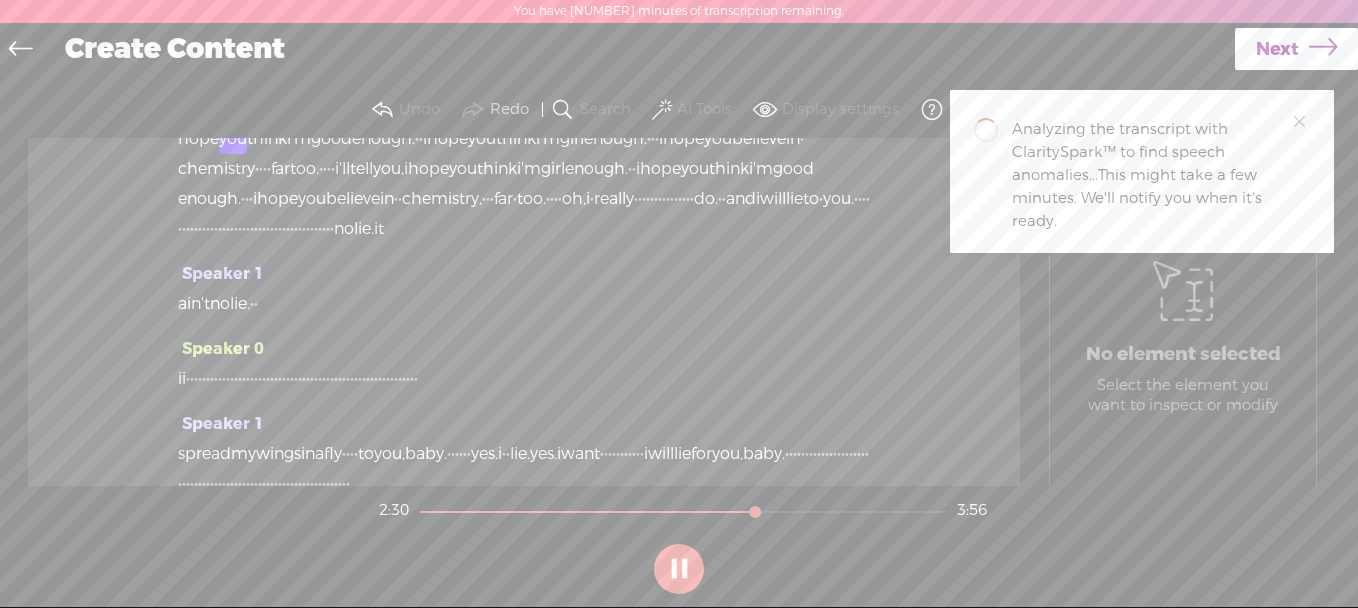 scroll, scrollTop: 1405, scrollLeft: 0, axis: vertical 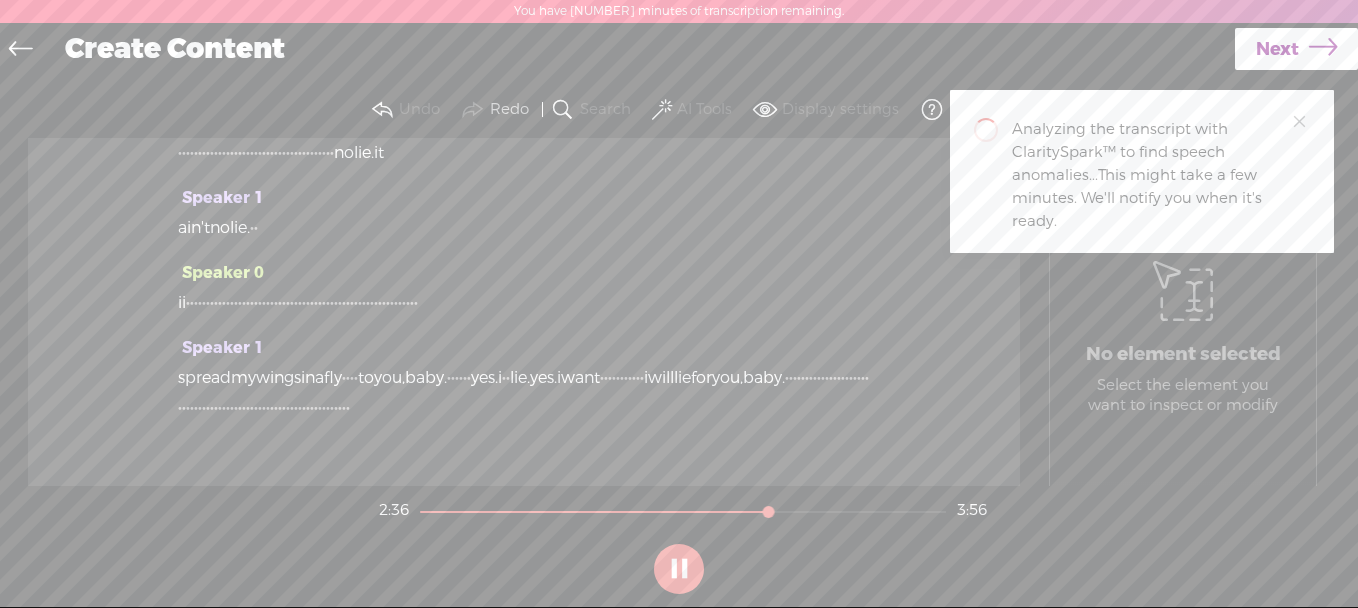 click at bounding box center [662, 110] 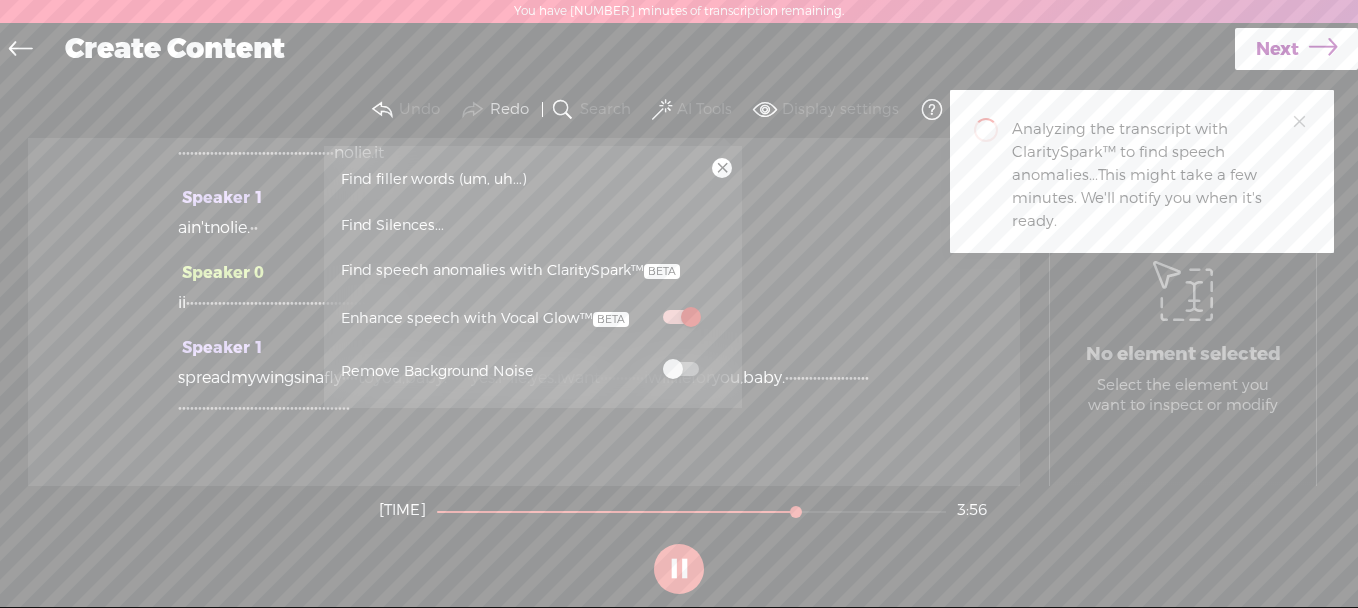 click on "Speaker 0
·
·
·
·
·
·
·
·
·
·
·
·
·
·
·
·
·
·
·
·
·
·
·
·
·
·
·
·
·
·
·
·
·
·
·
·
·
·
·
·
·
·
·
·
·
·
·
·
·
·
·
·" at bounding box center [524, 312] 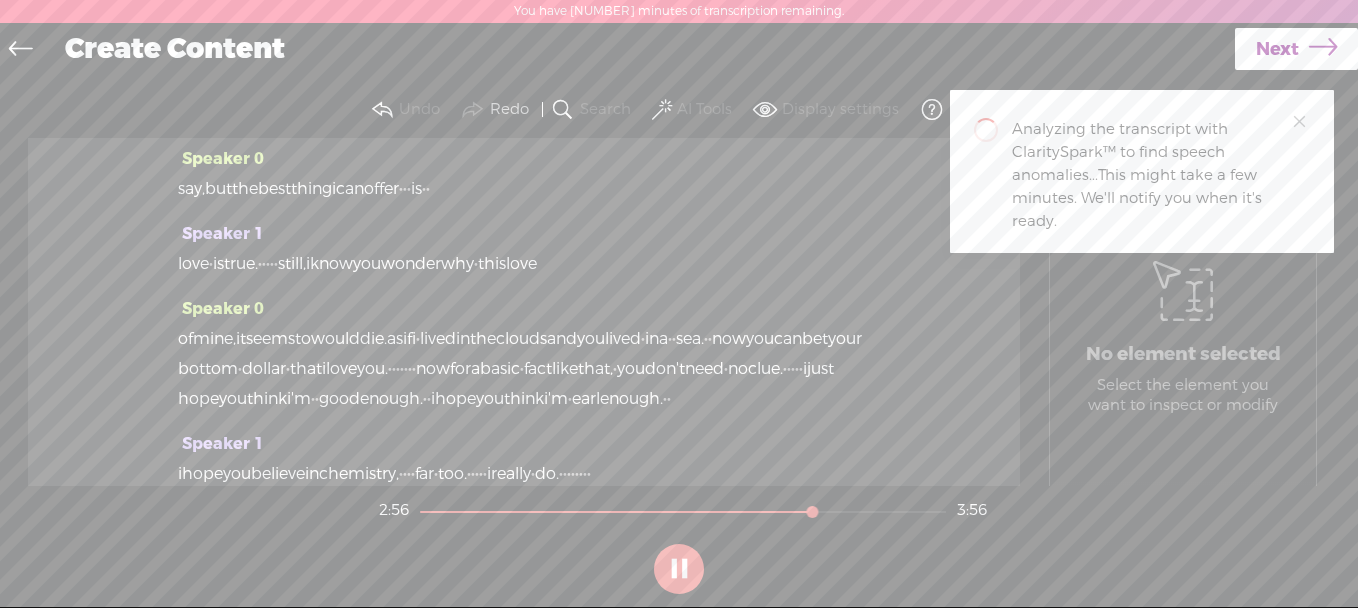scroll, scrollTop: 0, scrollLeft: 0, axis: both 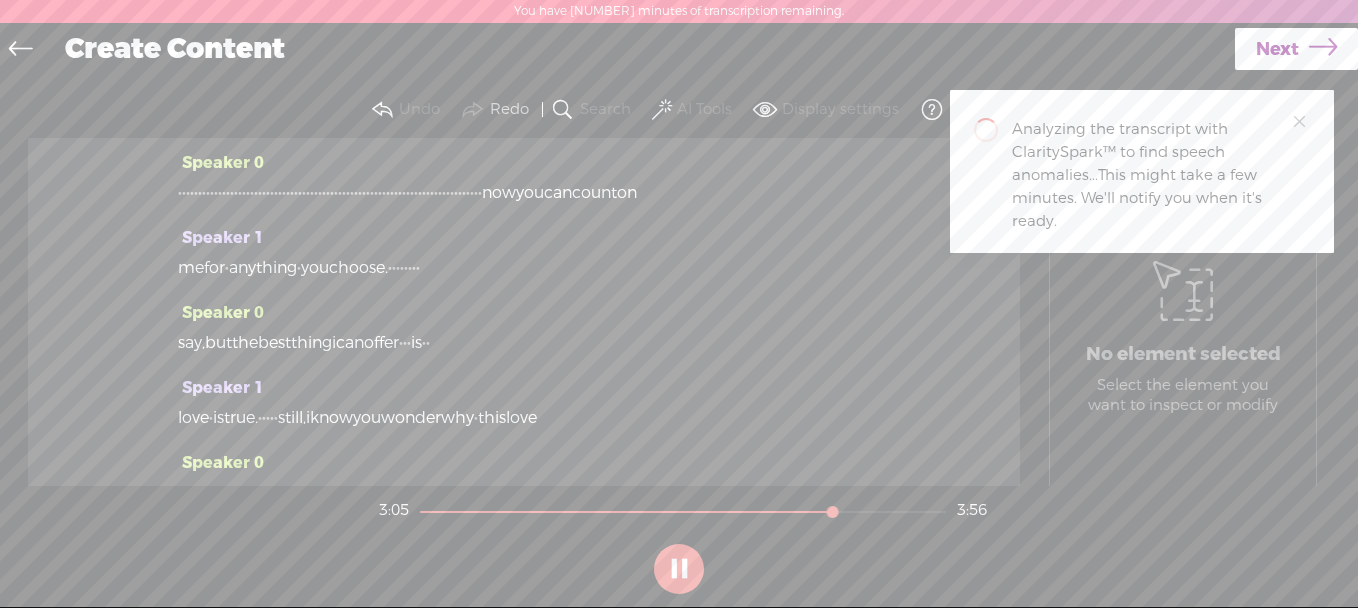 click on "AI Tools" at bounding box center [694, 110] 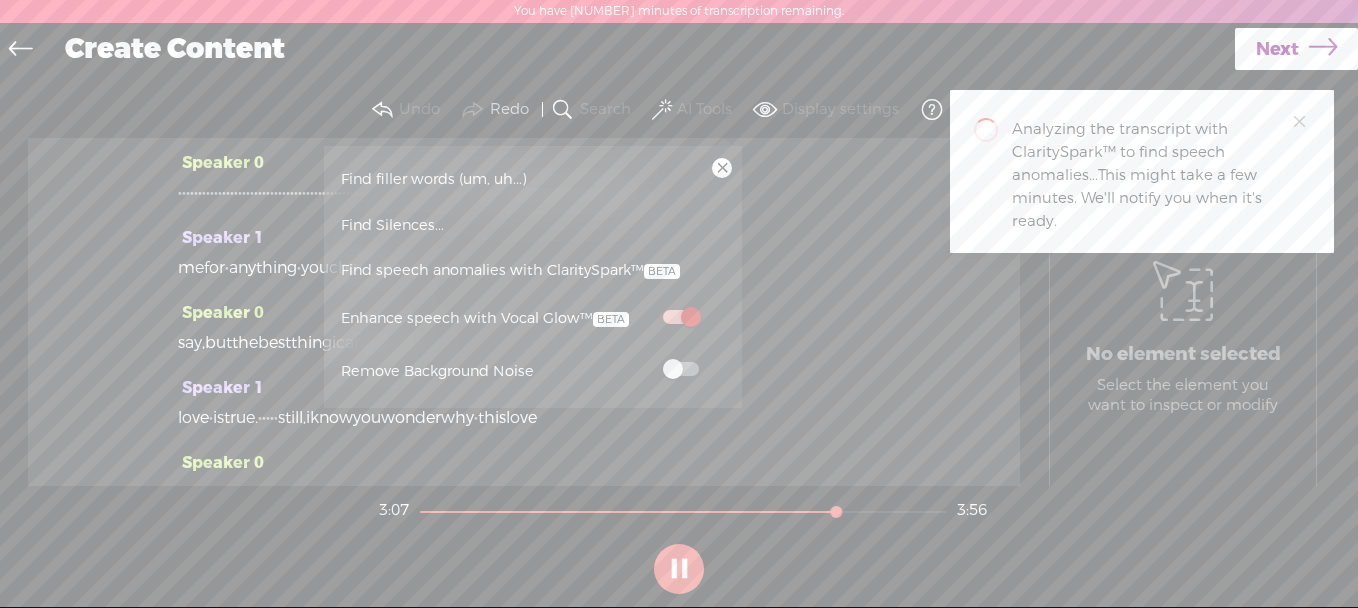 click at bounding box center [681, 369] 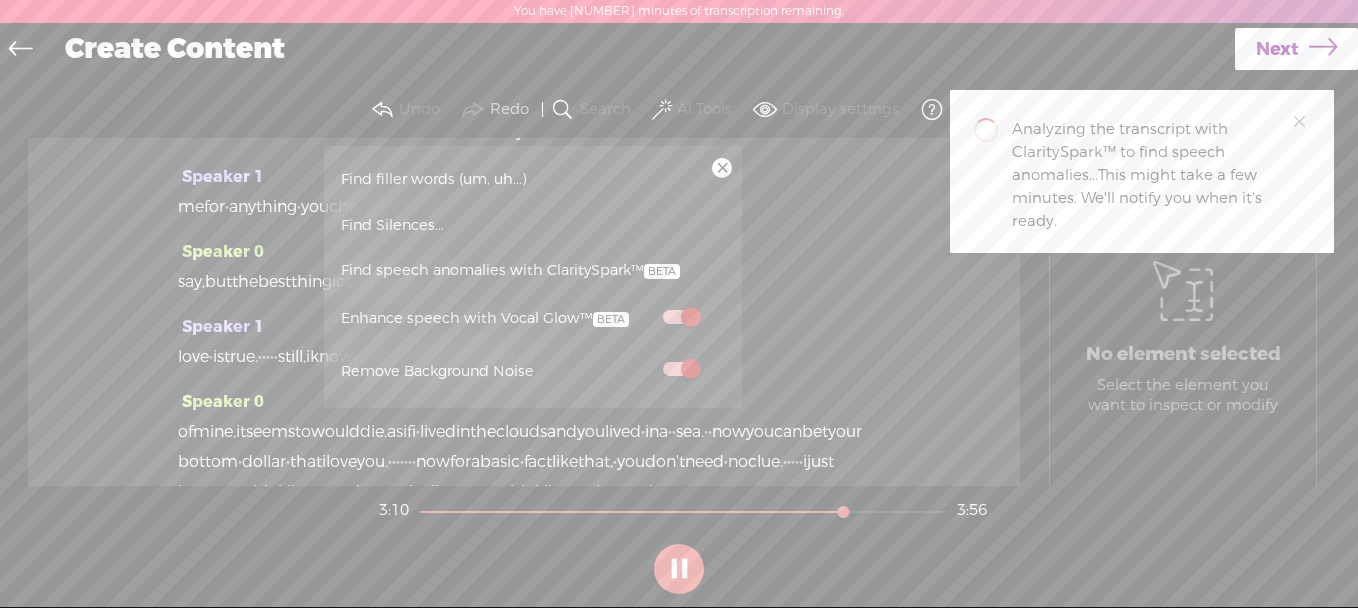 scroll, scrollTop: 61, scrollLeft: 0, axis: vertical 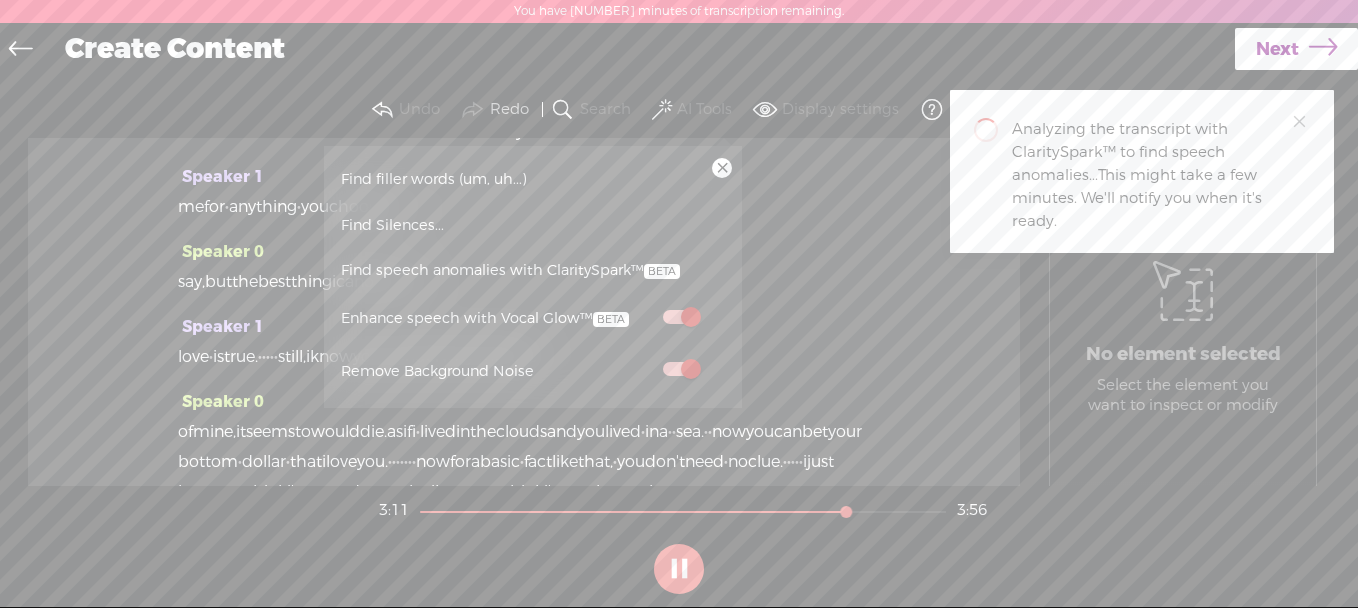 click at bounding box center (681, 369) 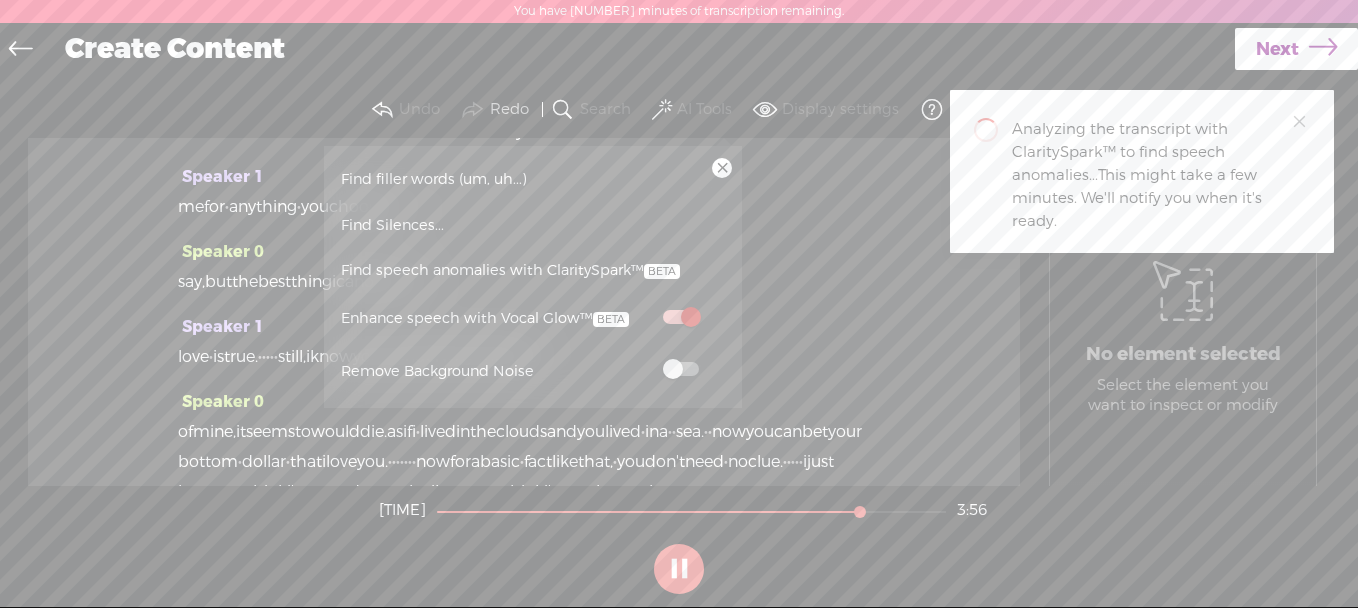 click at bounding box center [681, 369] 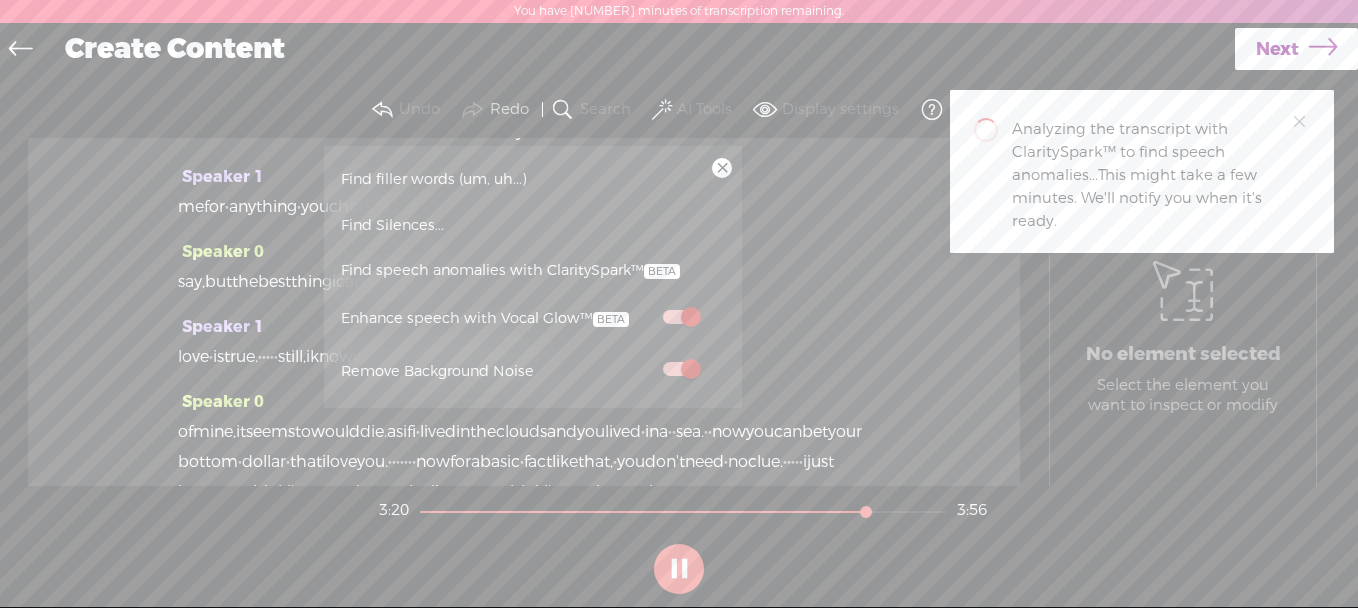 click on "Speaker 0
·
·
·
·
·
·
·
·
·
·
·
·
·
·
·
·
·
·
·
·
·
·
·
·
·
·
·
·
·
·
·
·
·
·
·
·
·
·
·
·
·
·
·
·
·
·
·
·
·
·
·
·" at bounding box center (524, 312) 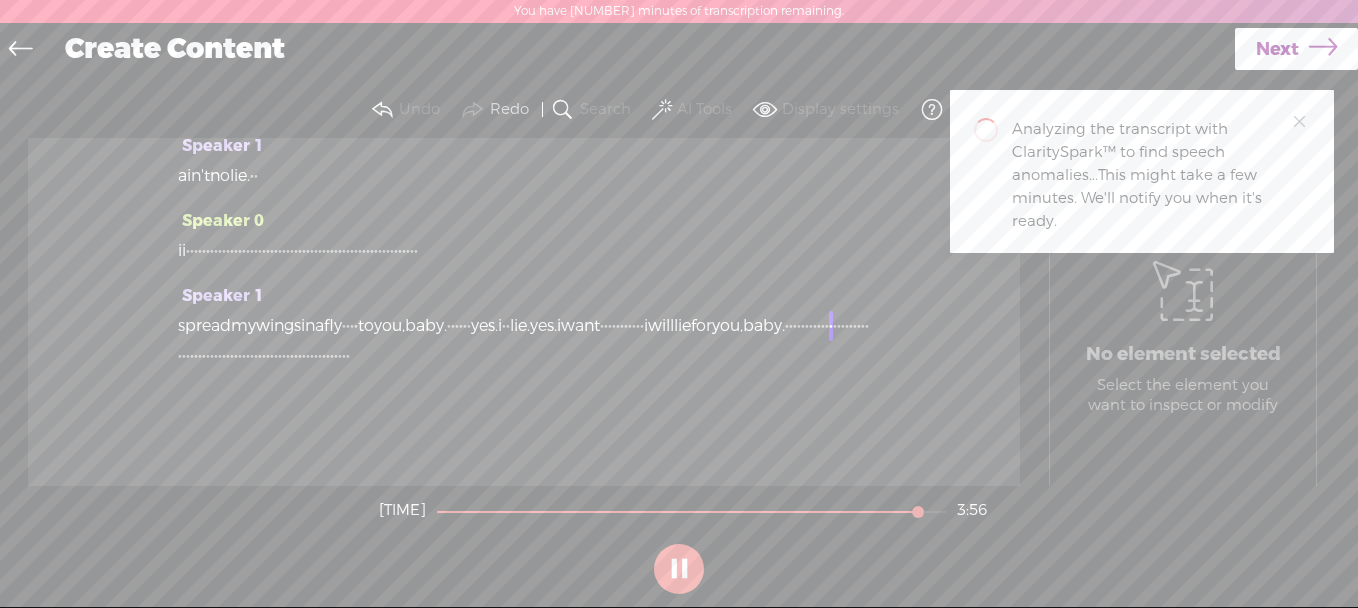 scroll, scrollTop: 1645, scrollLeft: 0, axis: vertical 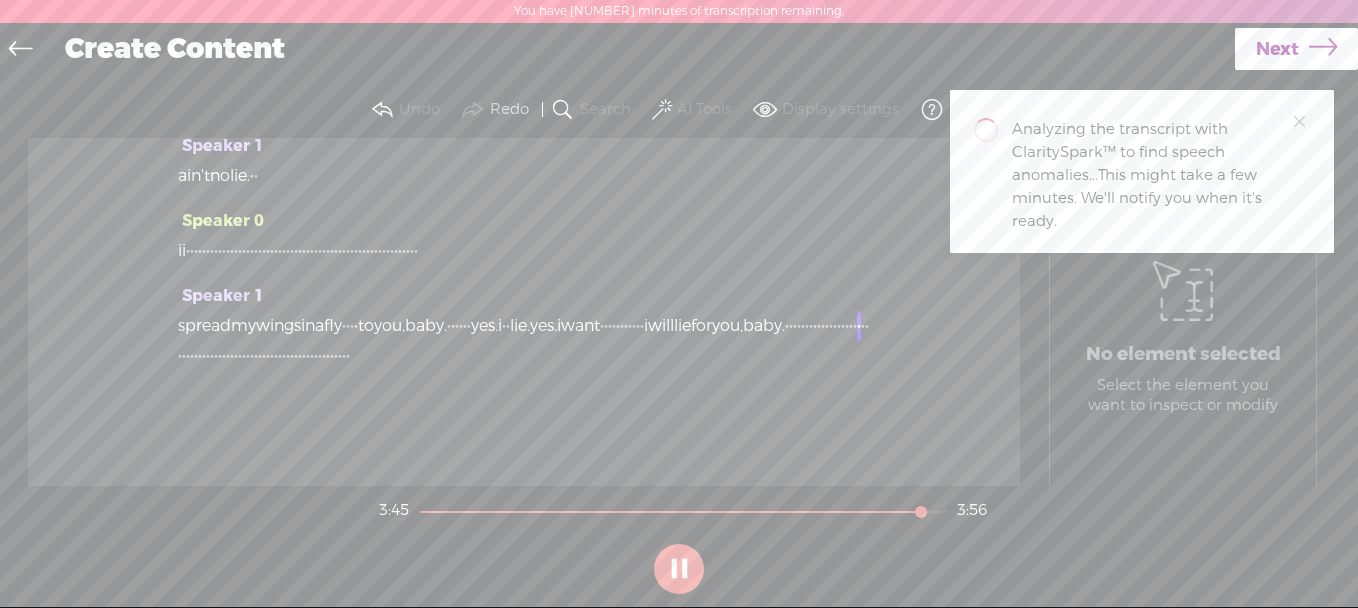 click on "Create Content" at bounding box center (643, 50) 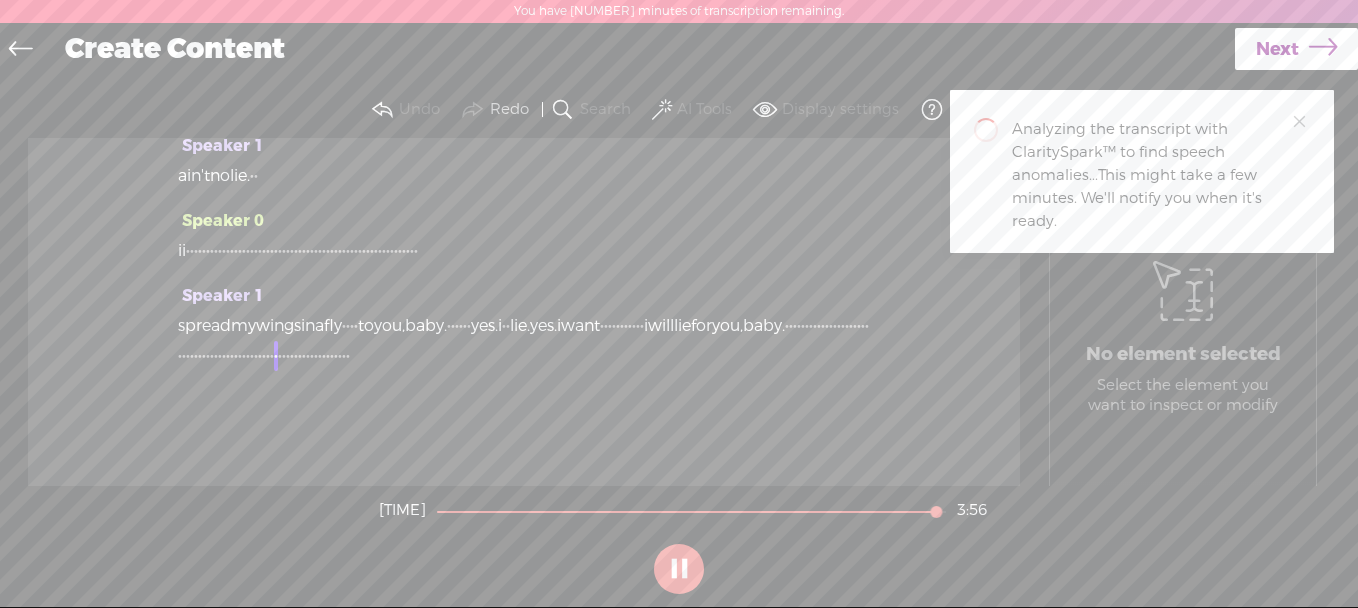click at bounding box center (20, 51) 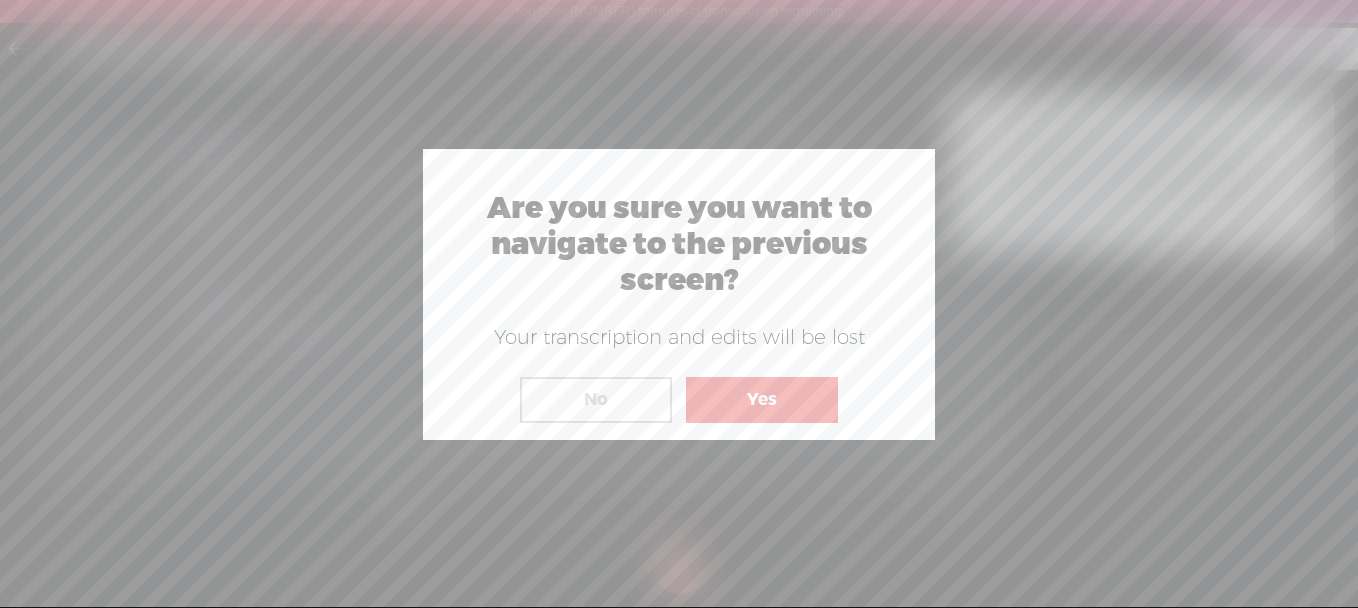 click on "Yes" at bounding box center (762, 400) 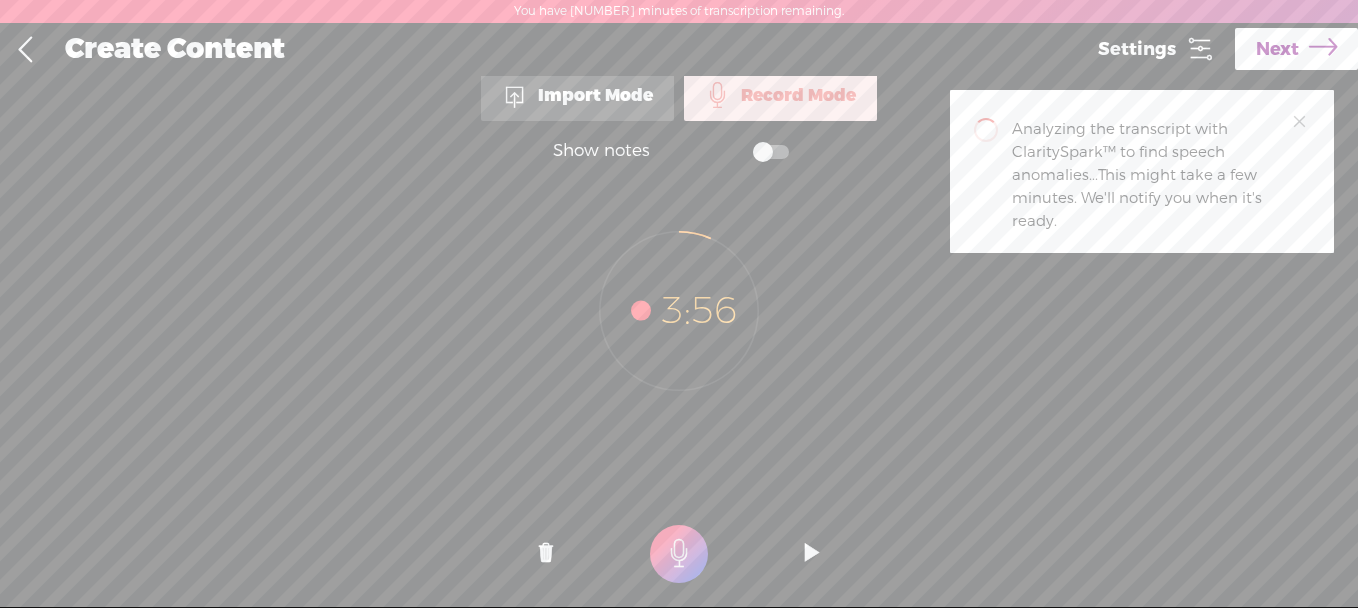 click on "3:56" at bounding box center (679, 298) 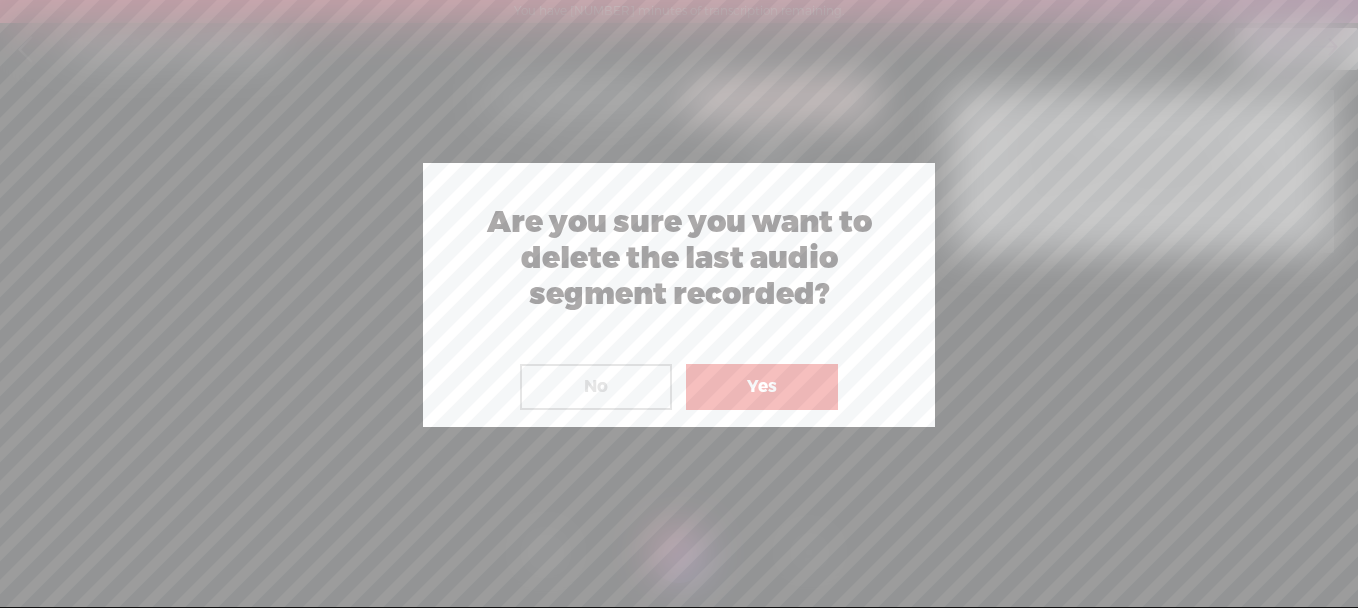 click on "Yes" at bounding box center [762, 387] 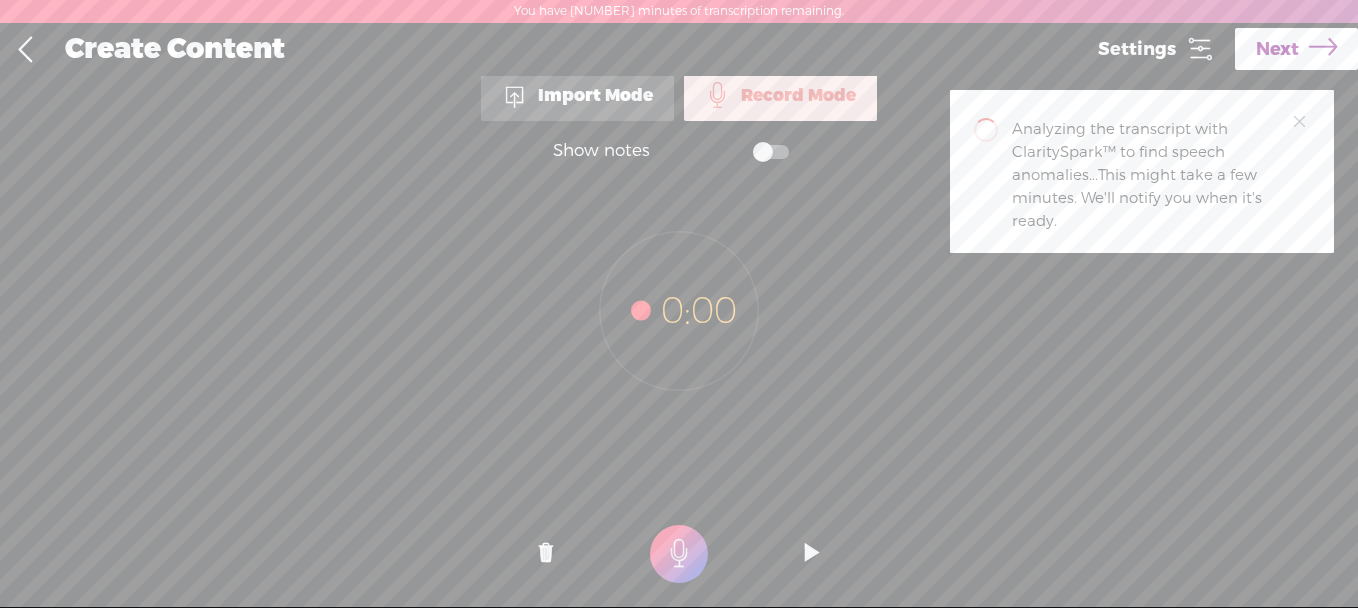 click at bounding box center [751, 151] 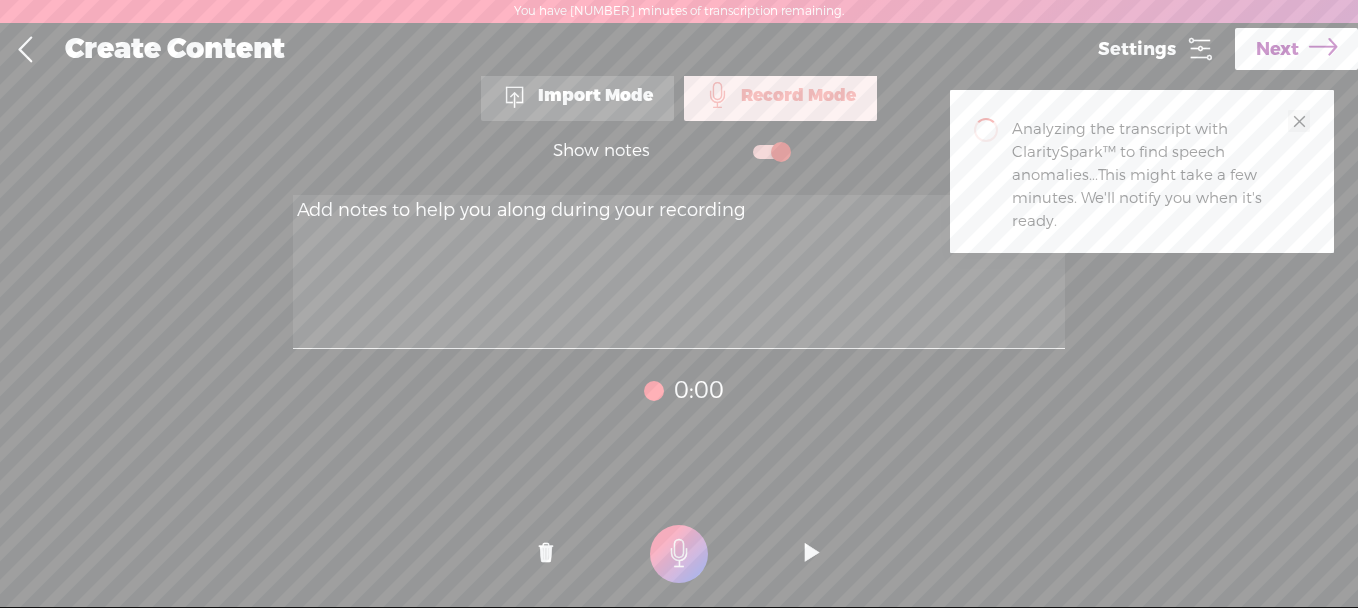 click at bounding box center [1299, 121] 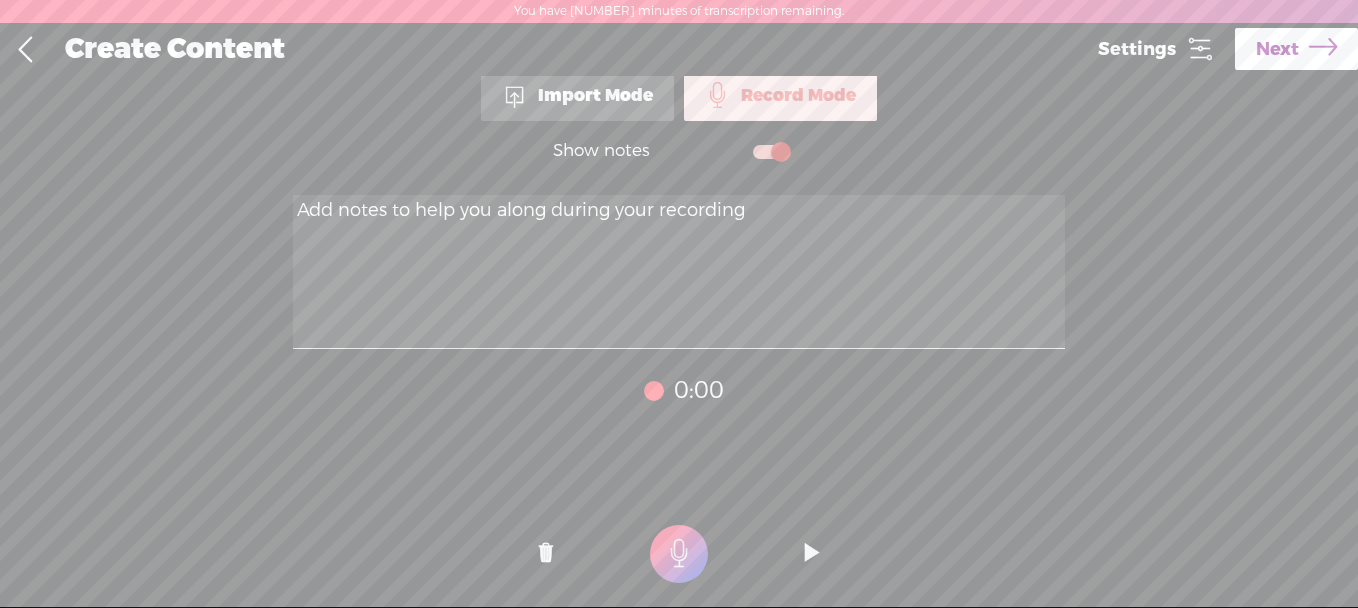 click at bounding box center [812, 554] 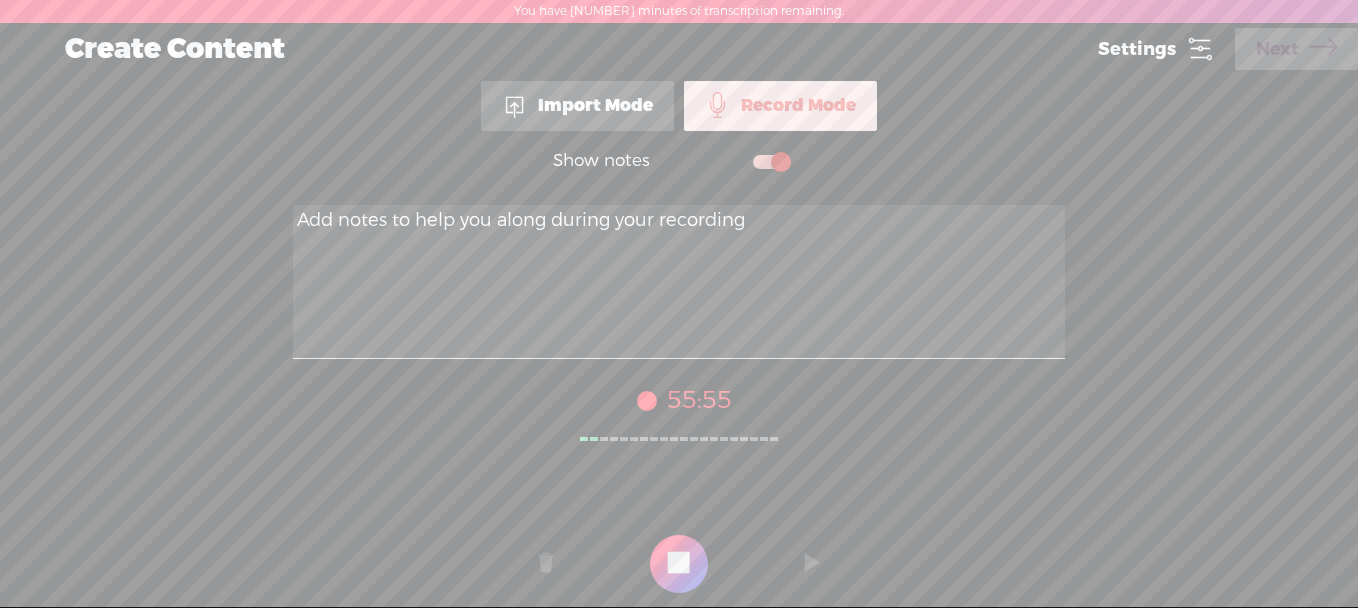 click at bounding box center (679, 564) 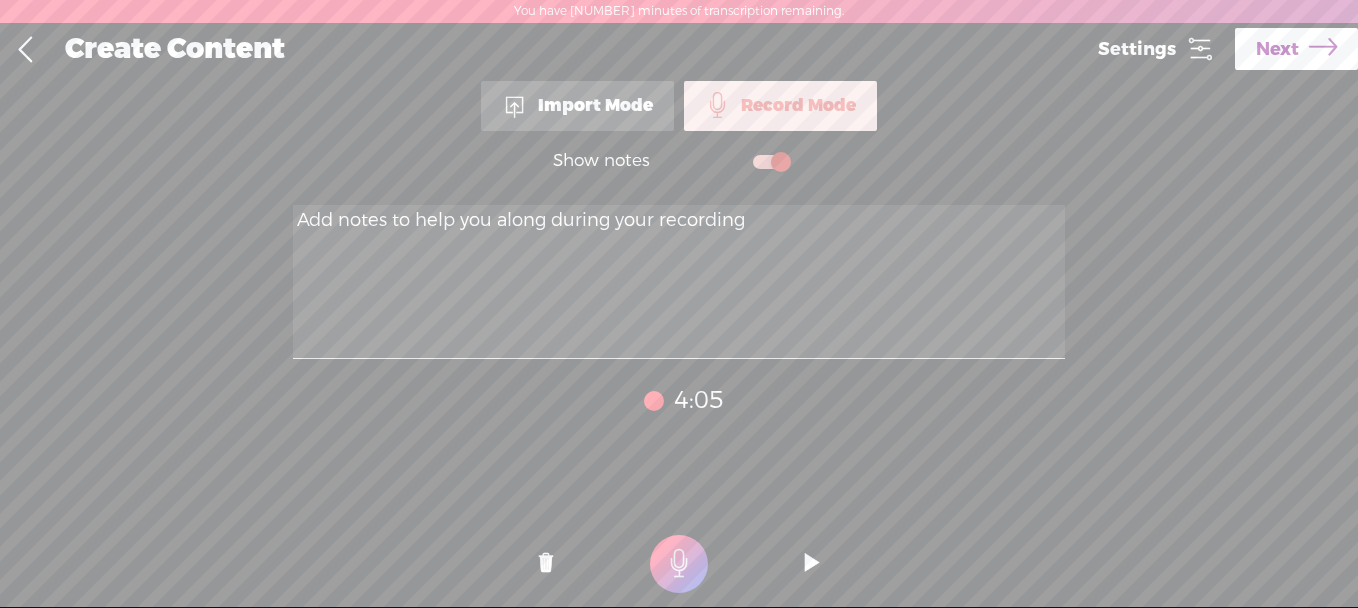 click at bounding box center [812, 564] 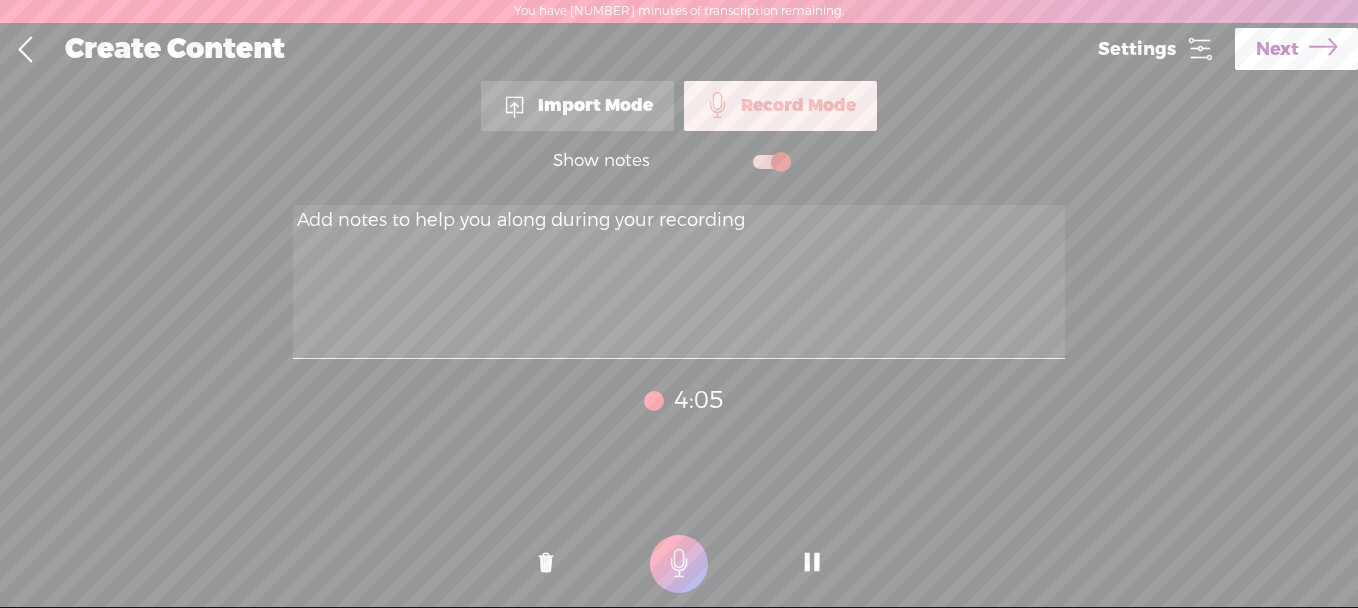 click at bounding box center [546, 564] 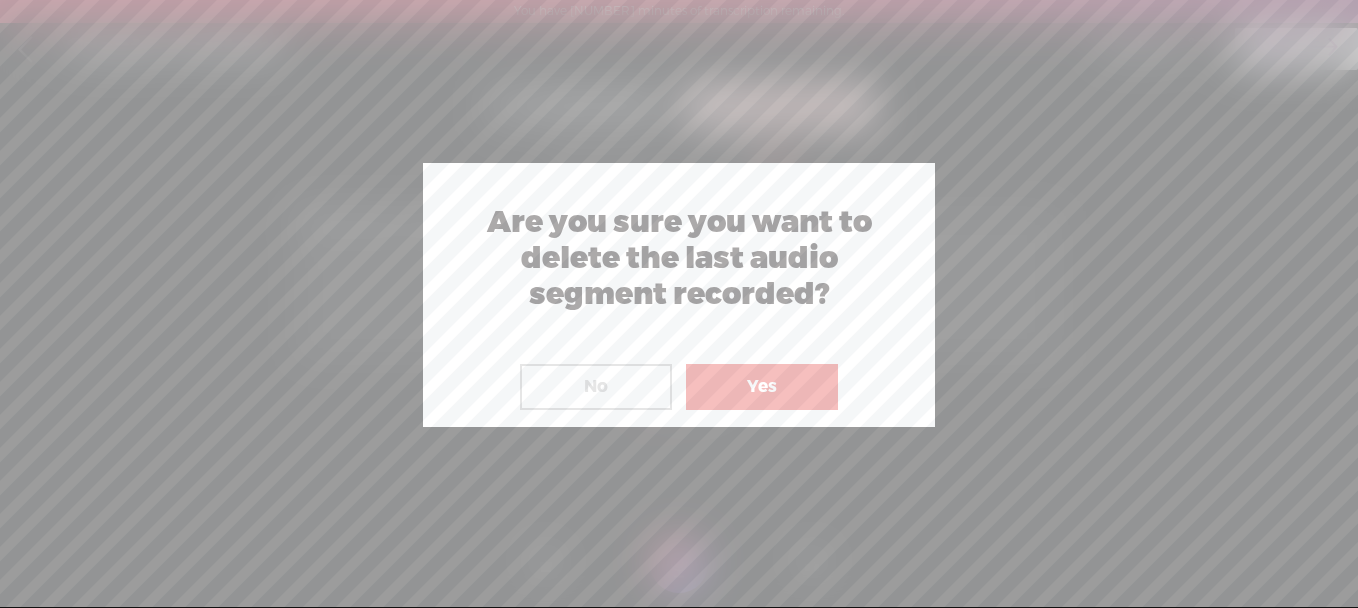 click on "Yes" at bounding box center (762, 387) 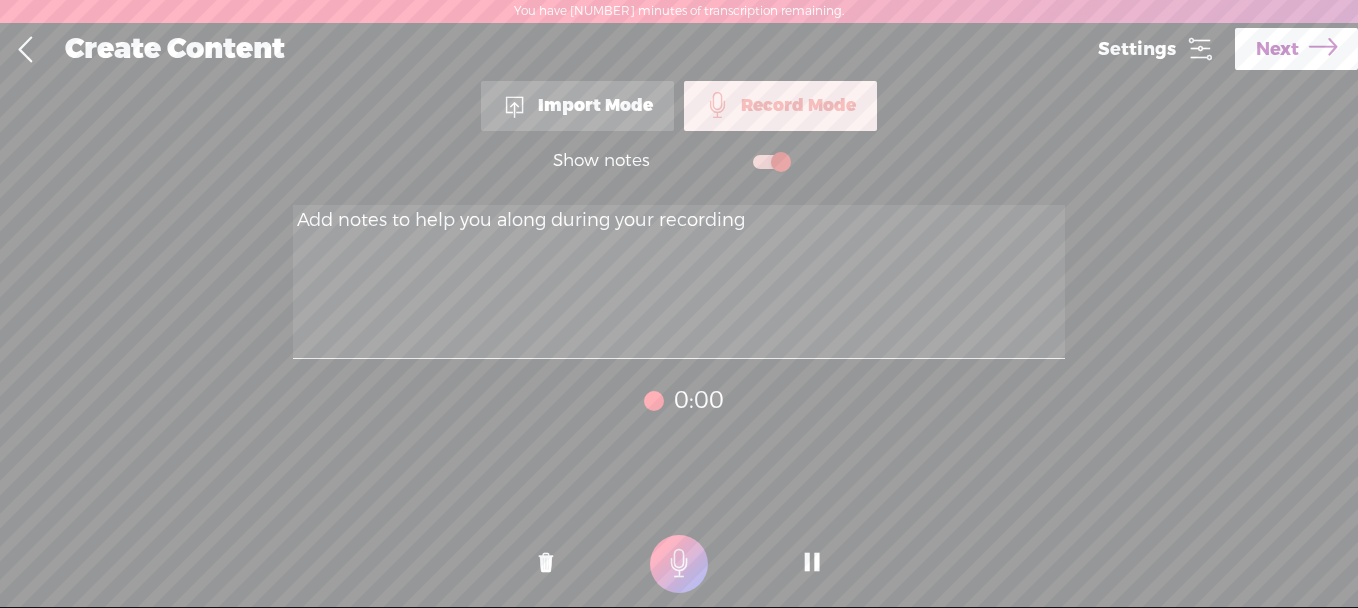 click at bounding box center [771, 162] 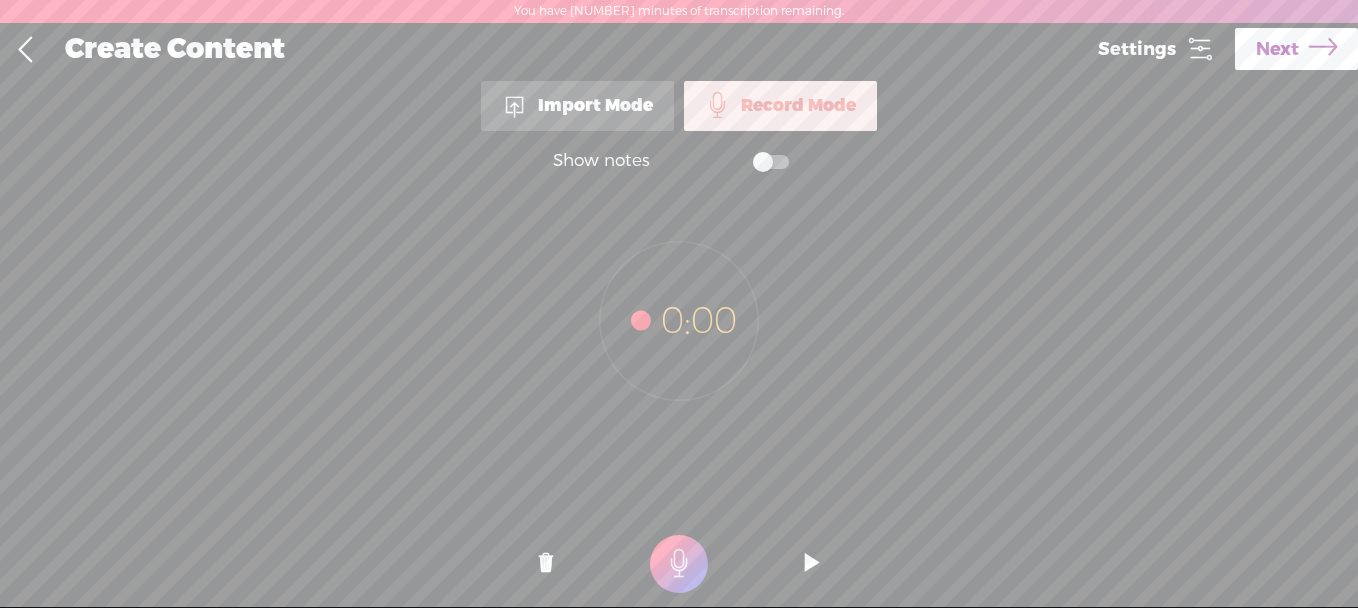 click on "Record Mode Import Mode Record Mode
Text Language: *:
English (US)
English (US)
English (GB)
English (AU)
Spanish (US)
Portuguese (Brazil)
Text to convert in audio: *
Text Language: *
English (US)
English (US)
Voice Profile: *
Female
Female
Voice Tone: *
General
General
Newscast
Text to convert in audio: *
words remaining
Instructions for the voice actor:
Help the voice actor understand the emotion, tone, and speed of your text.
0:00" at bounding box center (679, 351) 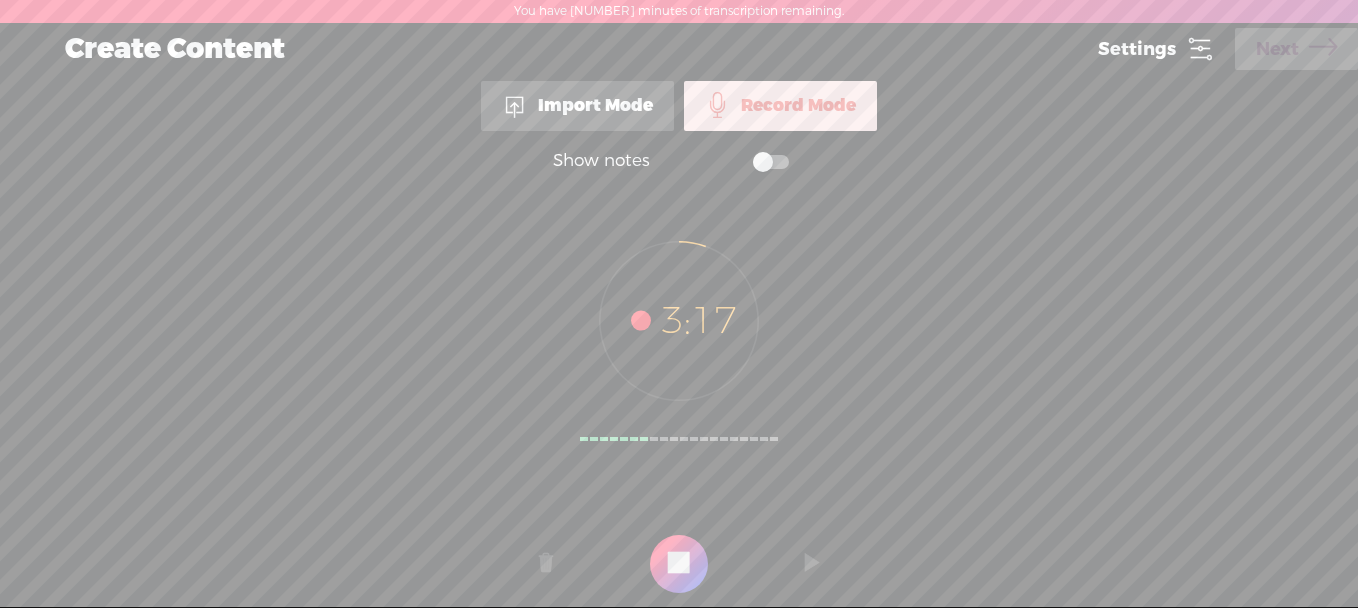click at bounding box center [679, 564] 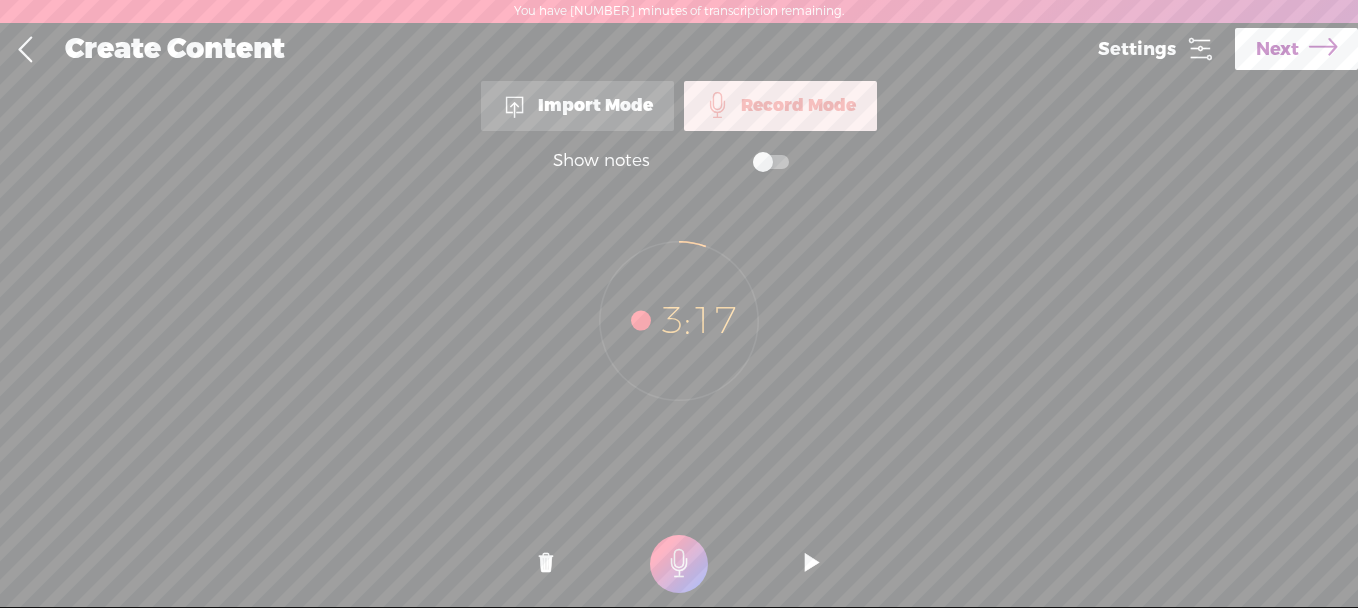 click at bounding box center [812, 564] 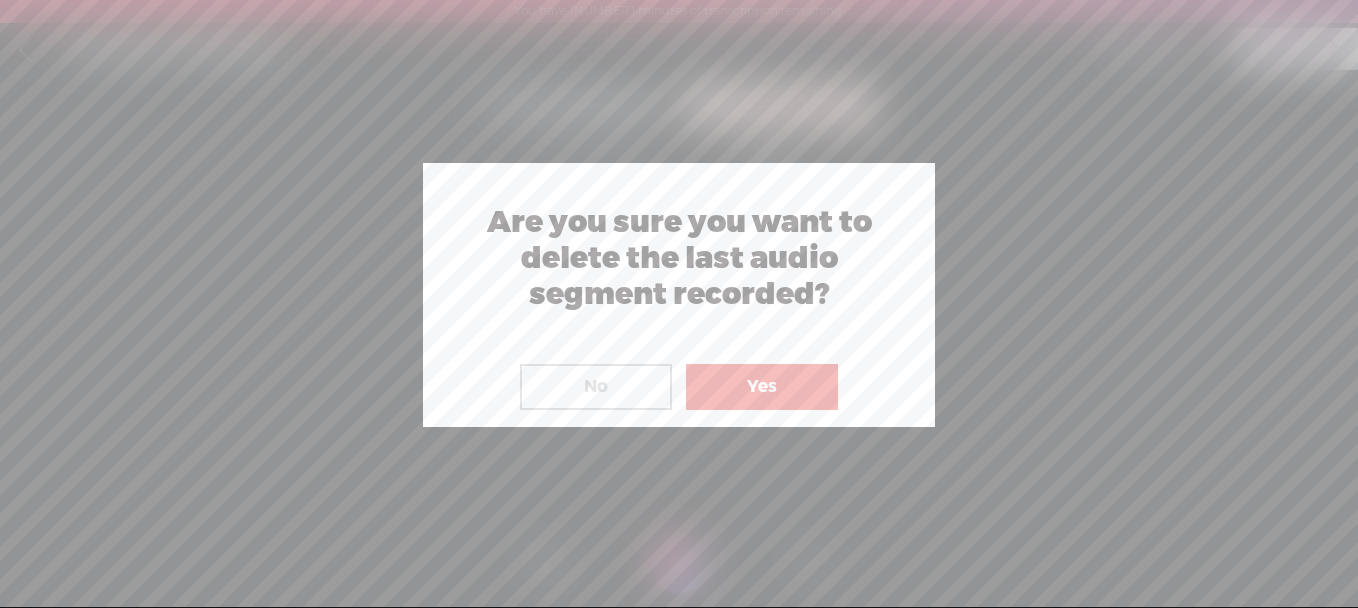 click on "Yes" at bounding box center [762, 387] 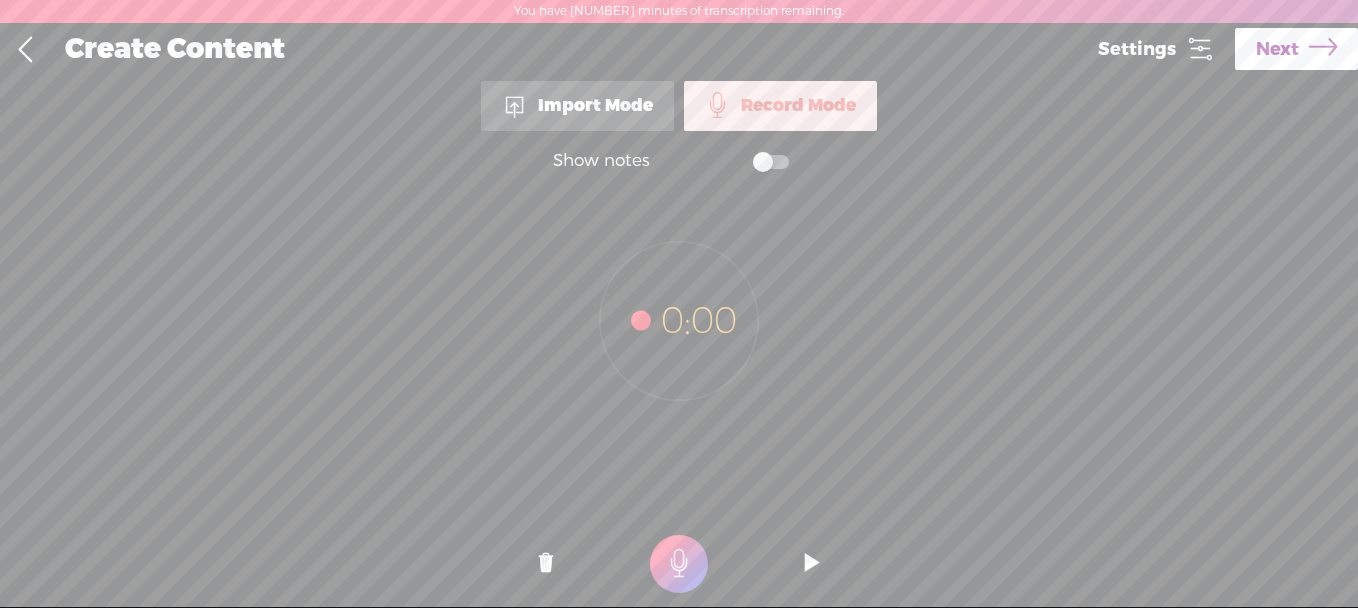 click at bounding box center [679, 556] 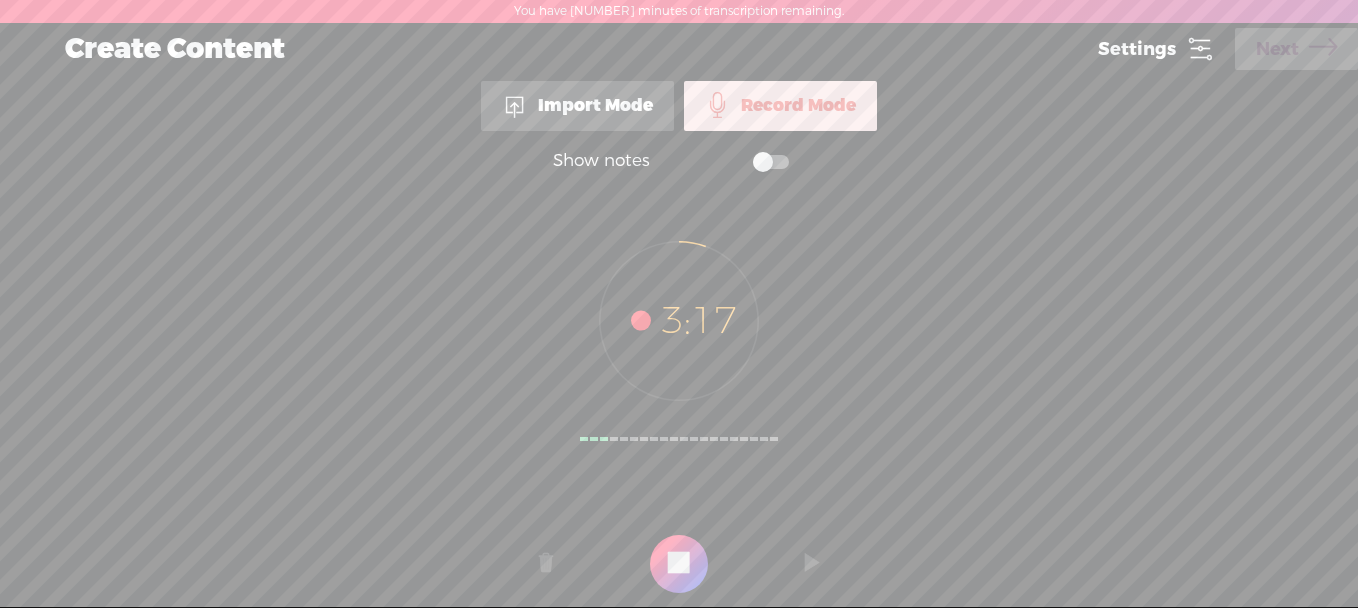 click at bounding box center [679, 564] 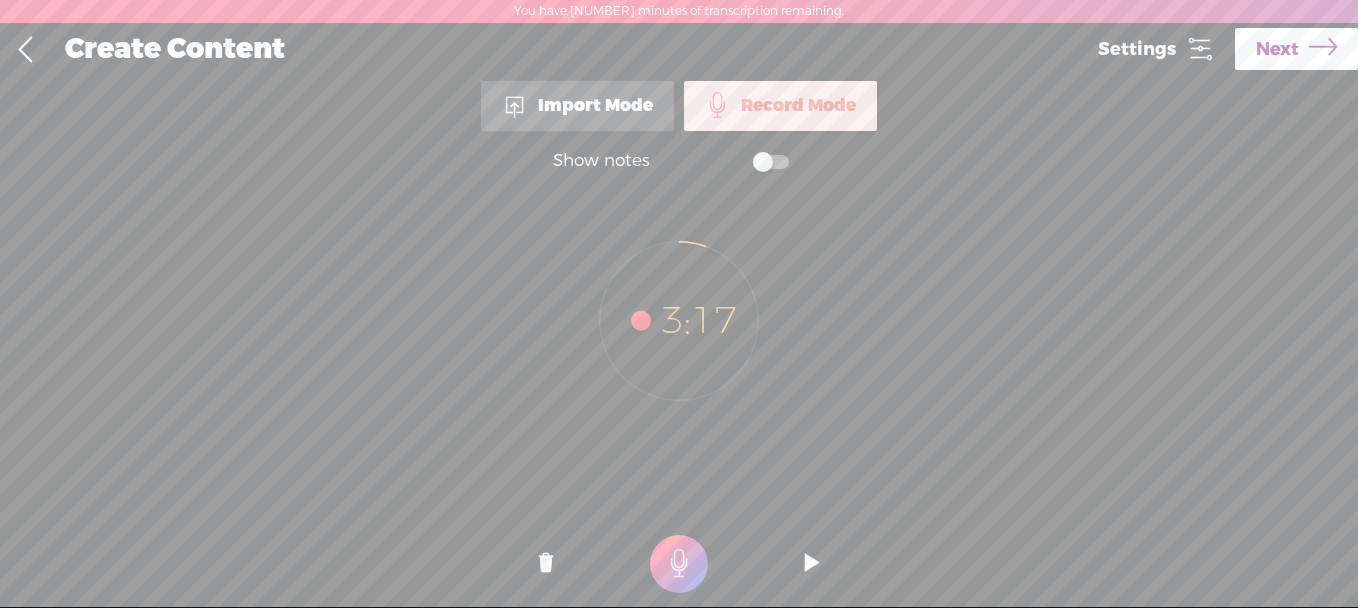 click at bounding box center [812, 564] 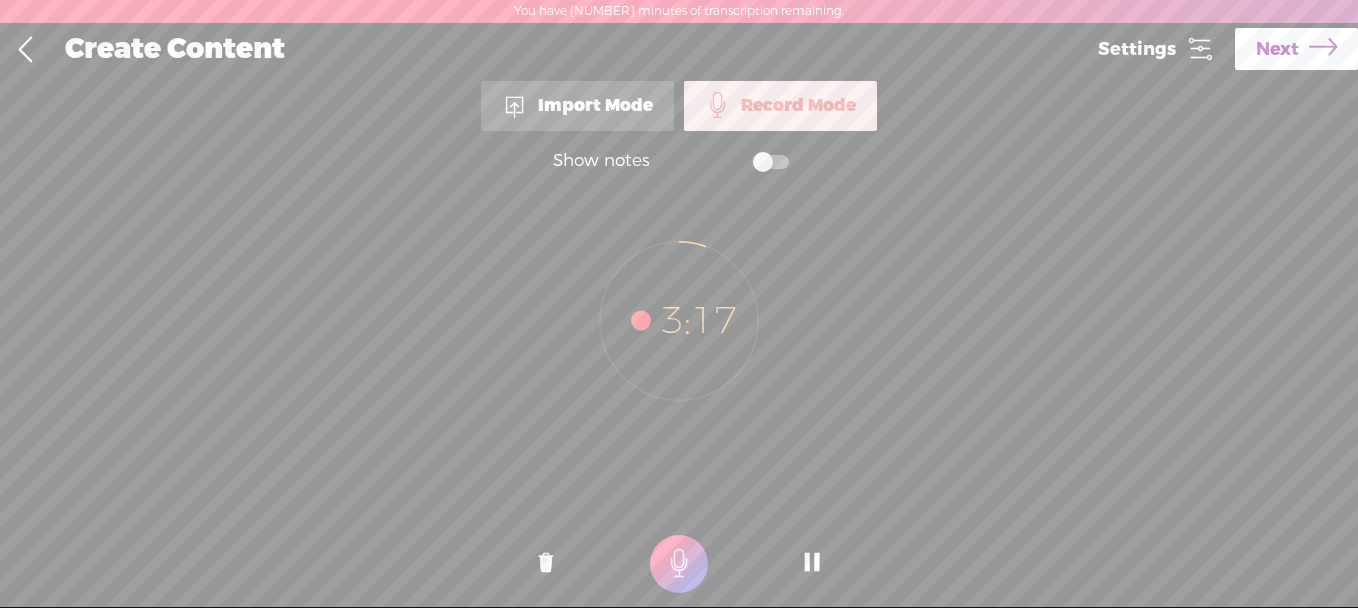 click at bounding box center (812, 564) 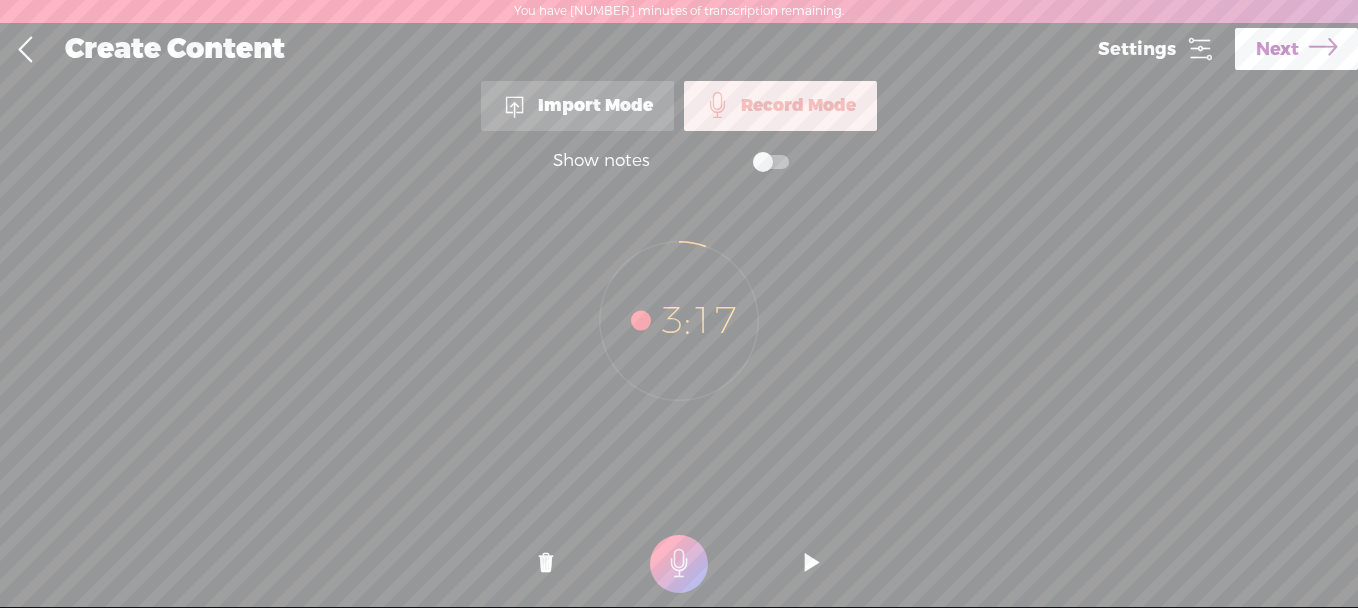 click at bounding box center (546, 564) 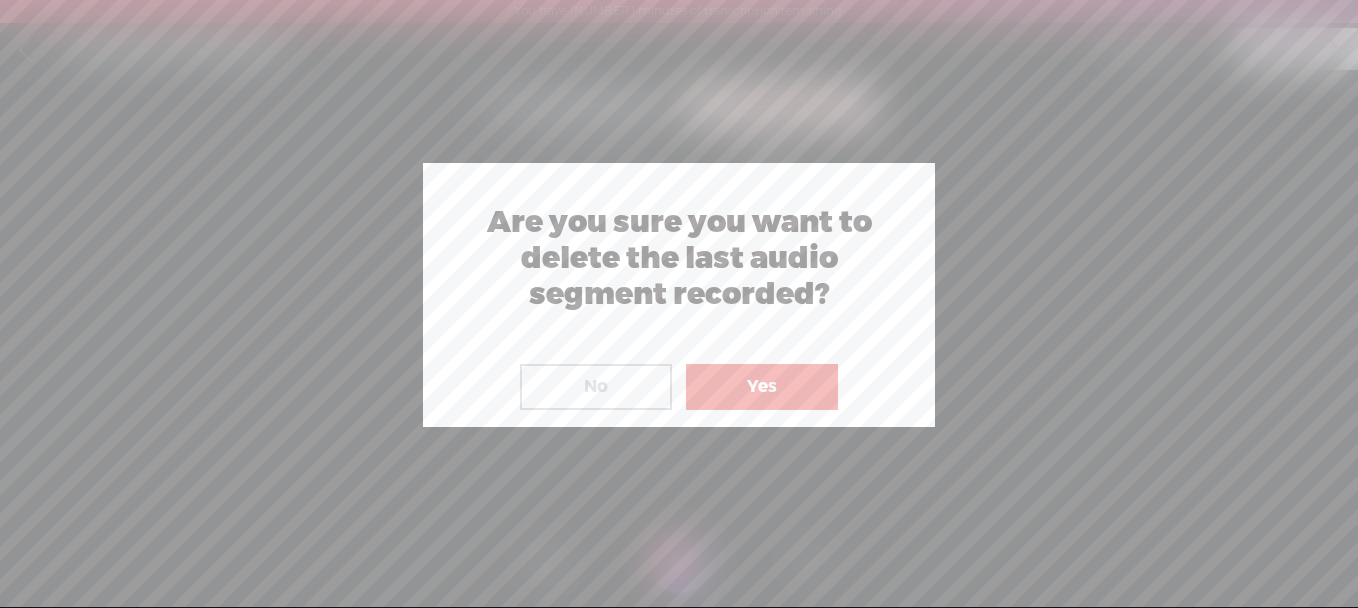 click on "Yes" at bounding box center (762, 387) 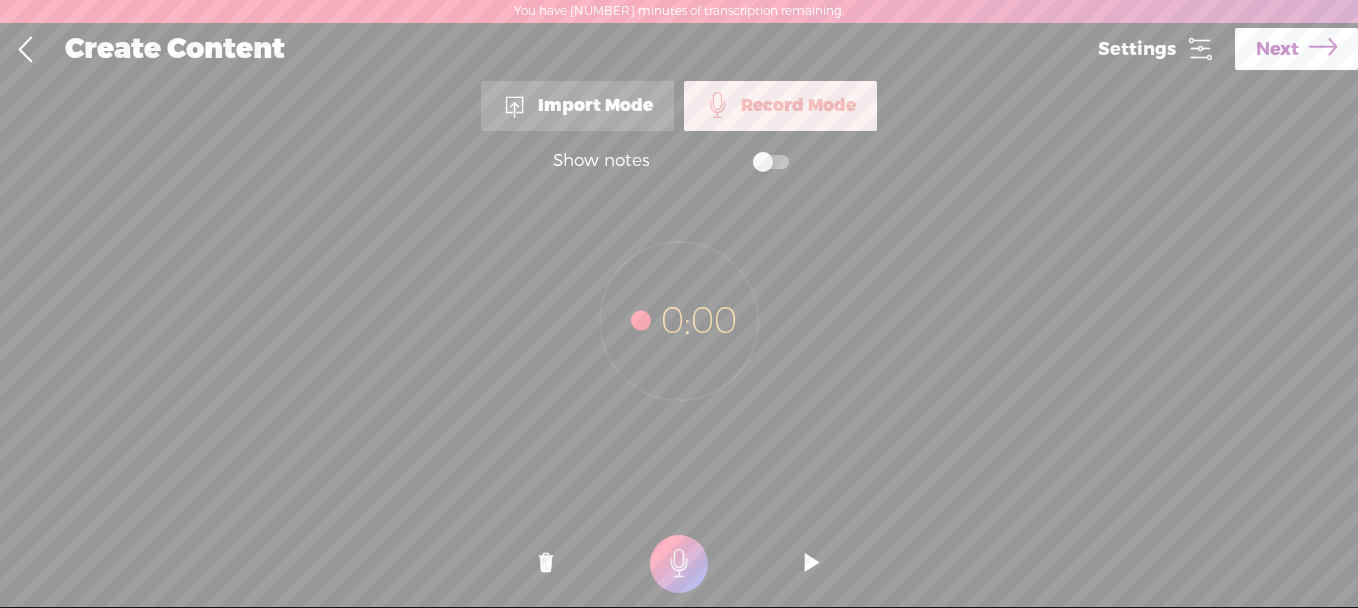 click at bounding box center [679, 321] 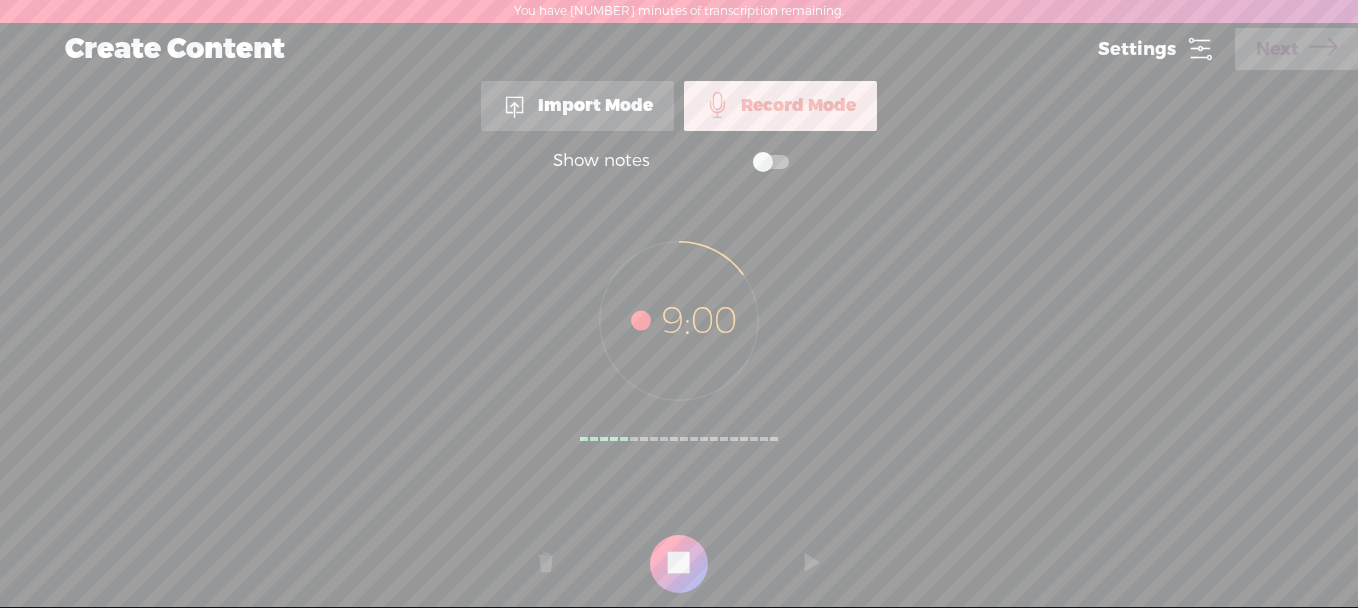 click at bounding box center (679, 564) 